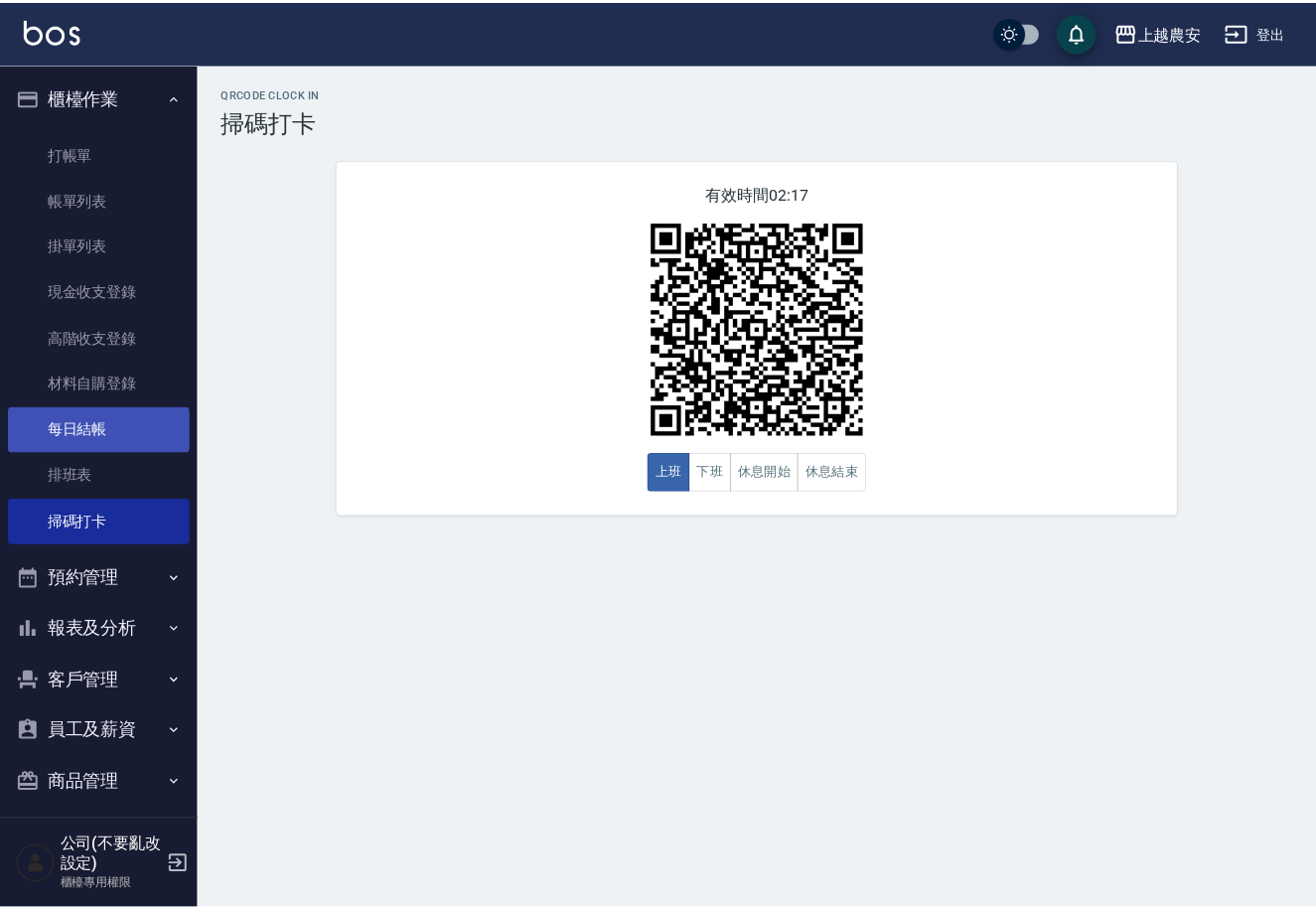 scroll, scrollTop: 0, scrollLeft: 0, axis: both 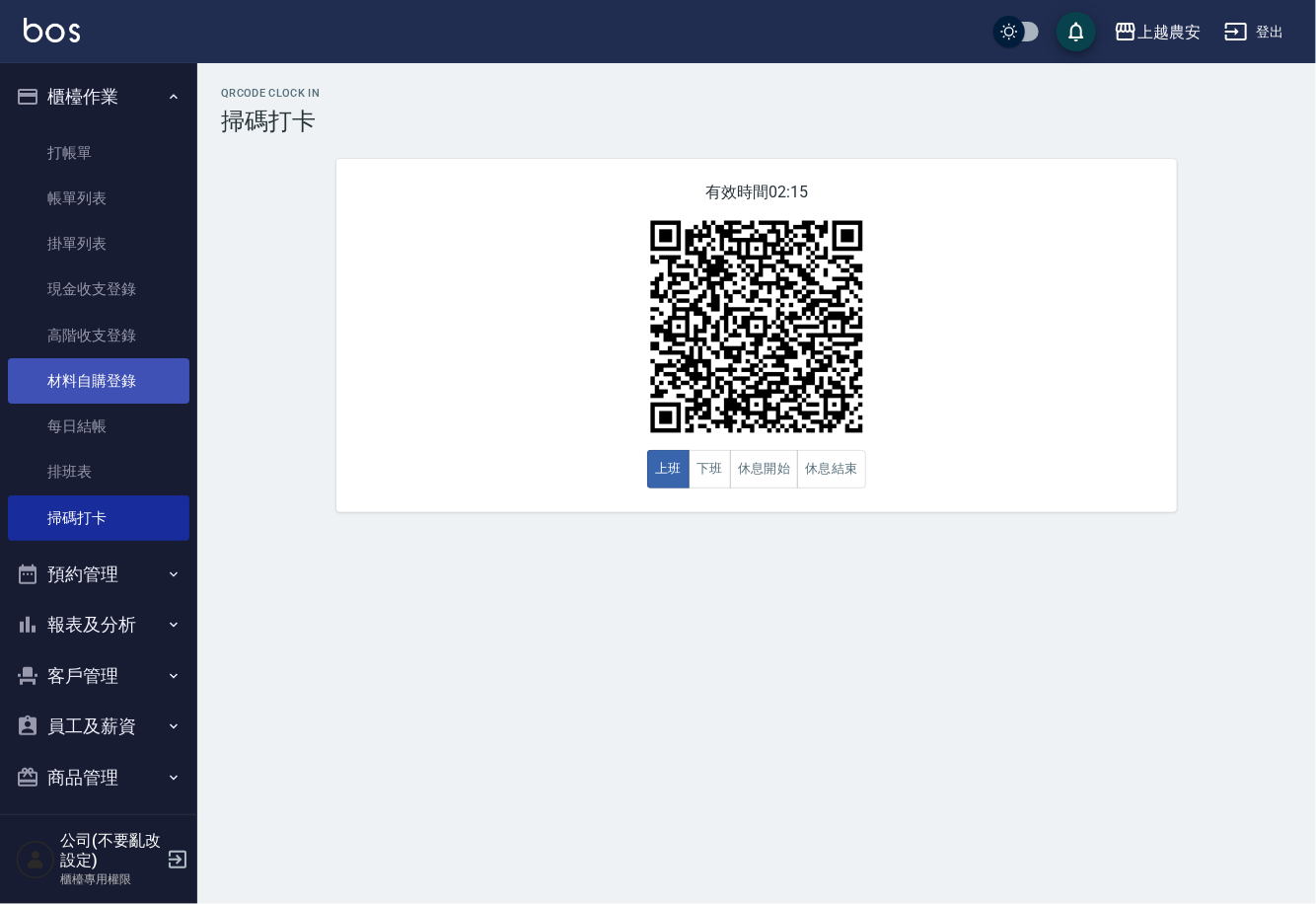 click on "材料自購登錄" at bounding box center [99, 381] 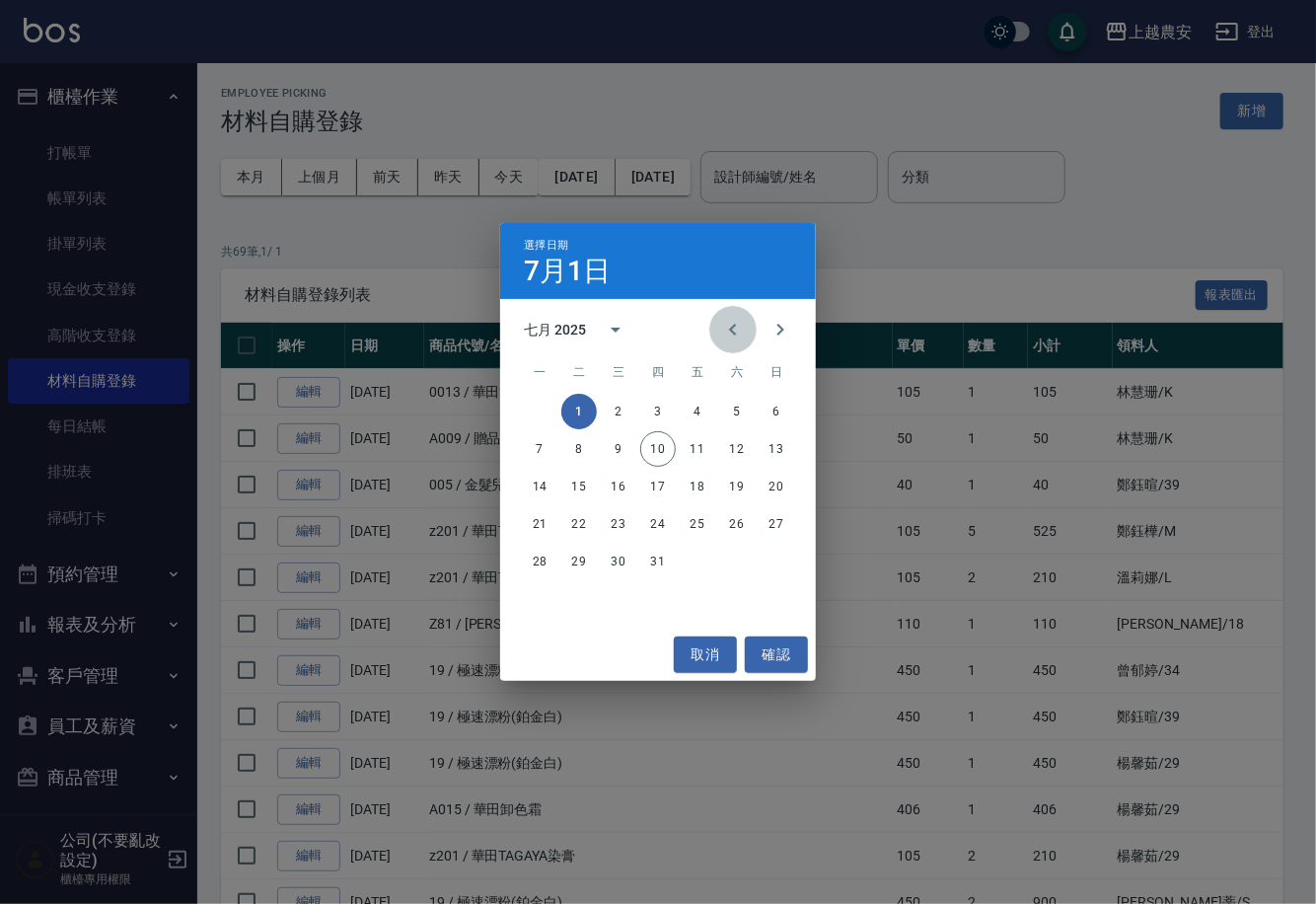 click 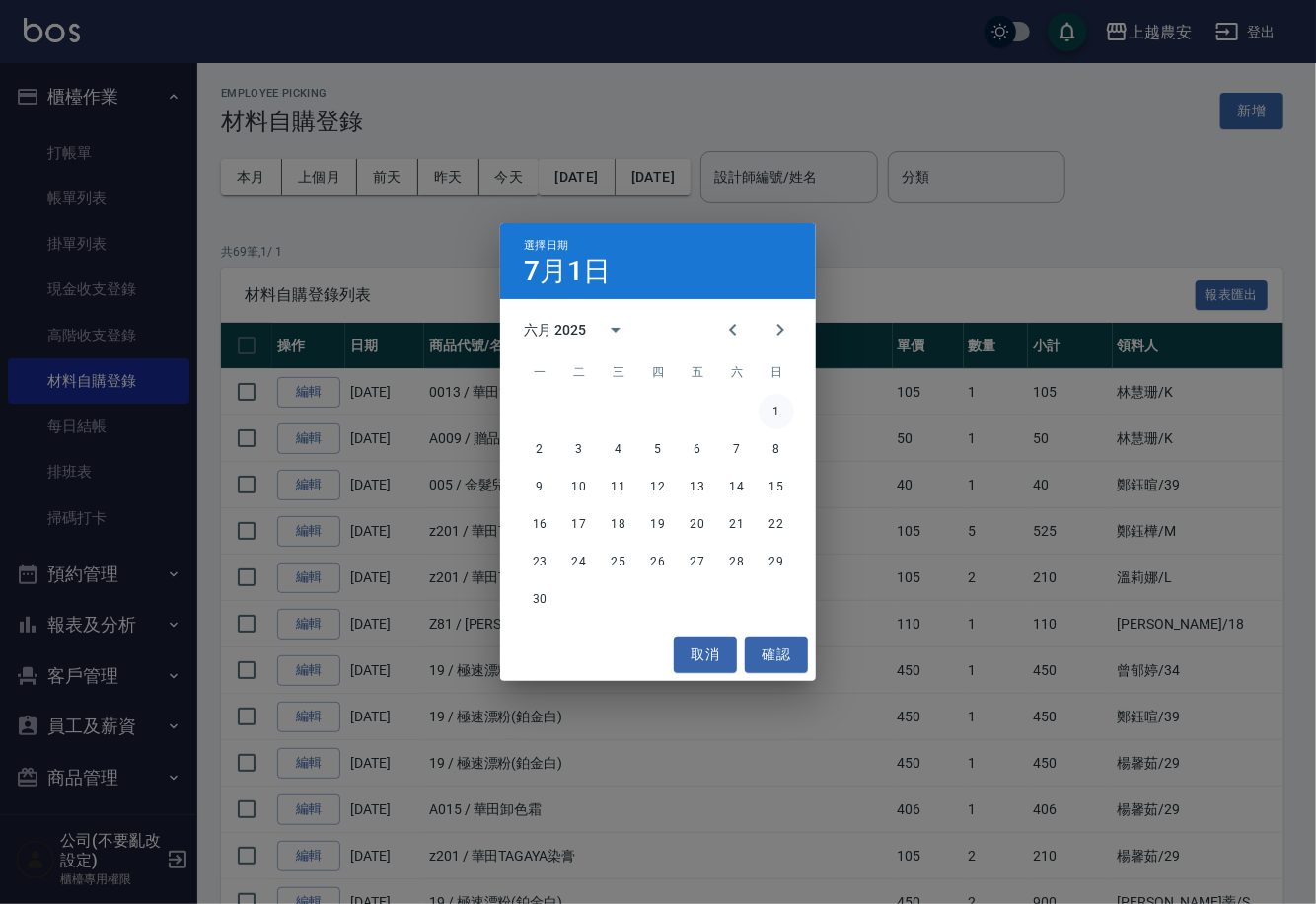 click on "1" at bounding box center (776, 412) 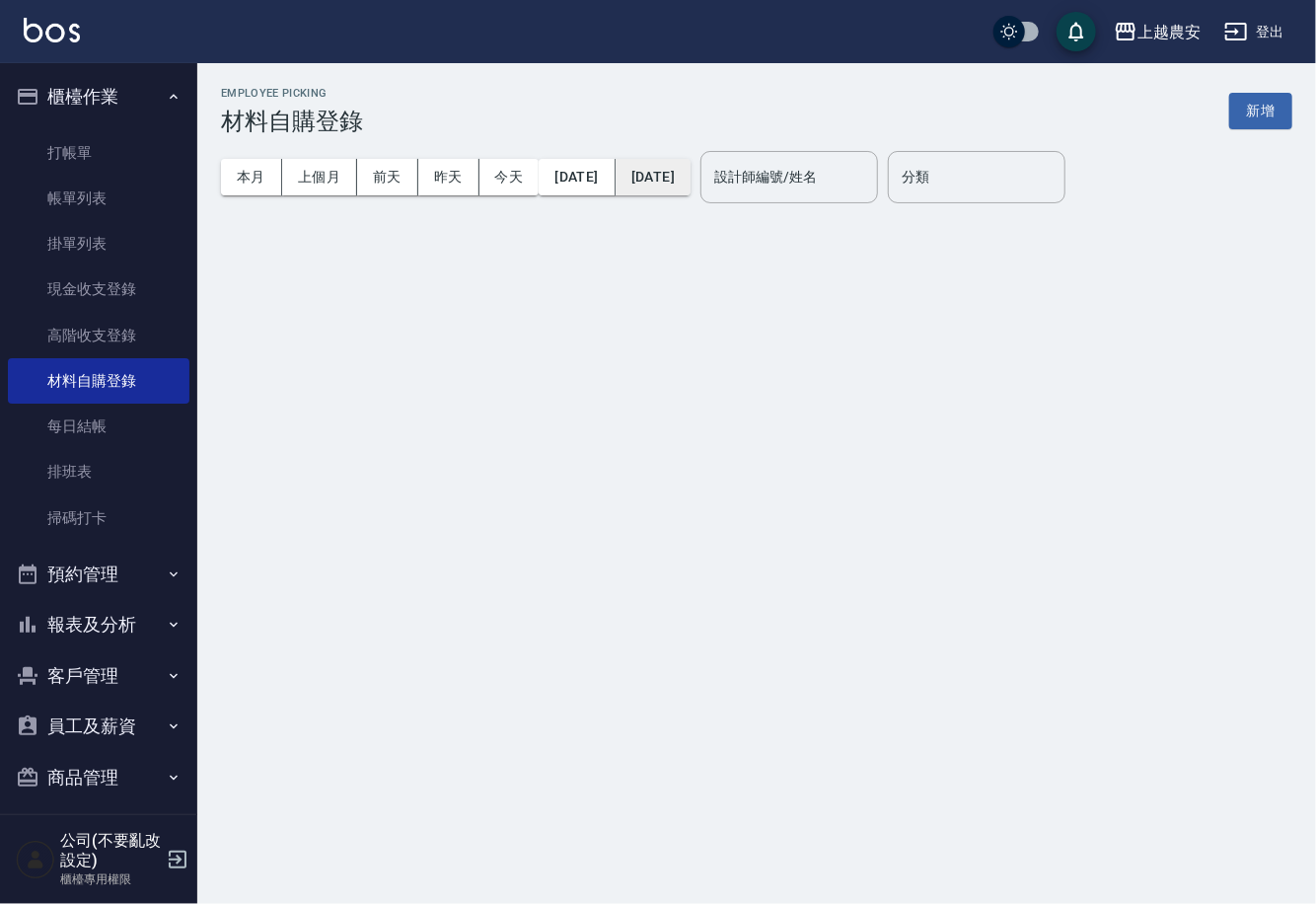 click on "[DATE]" at bounding box center (653, 177) 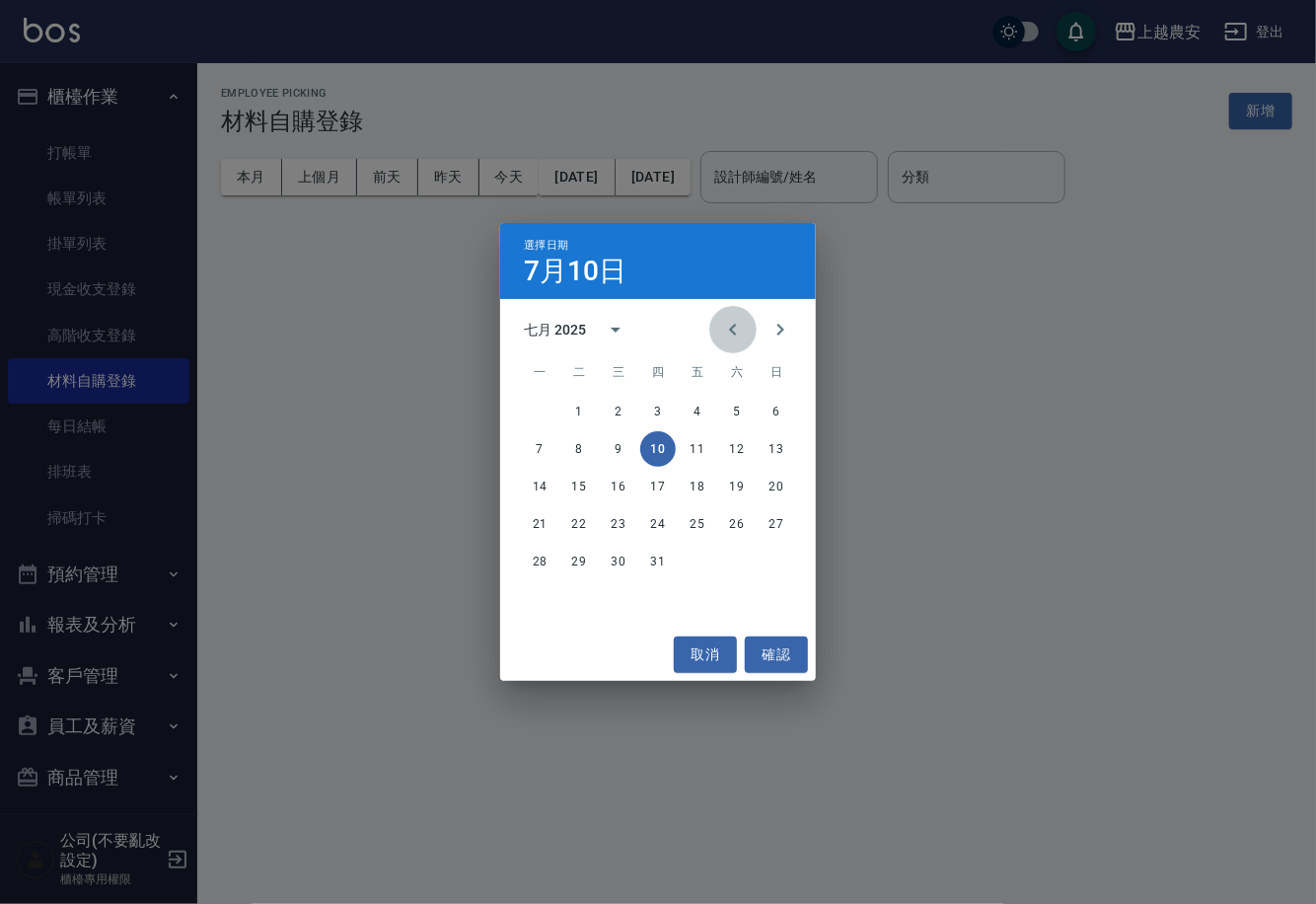 click 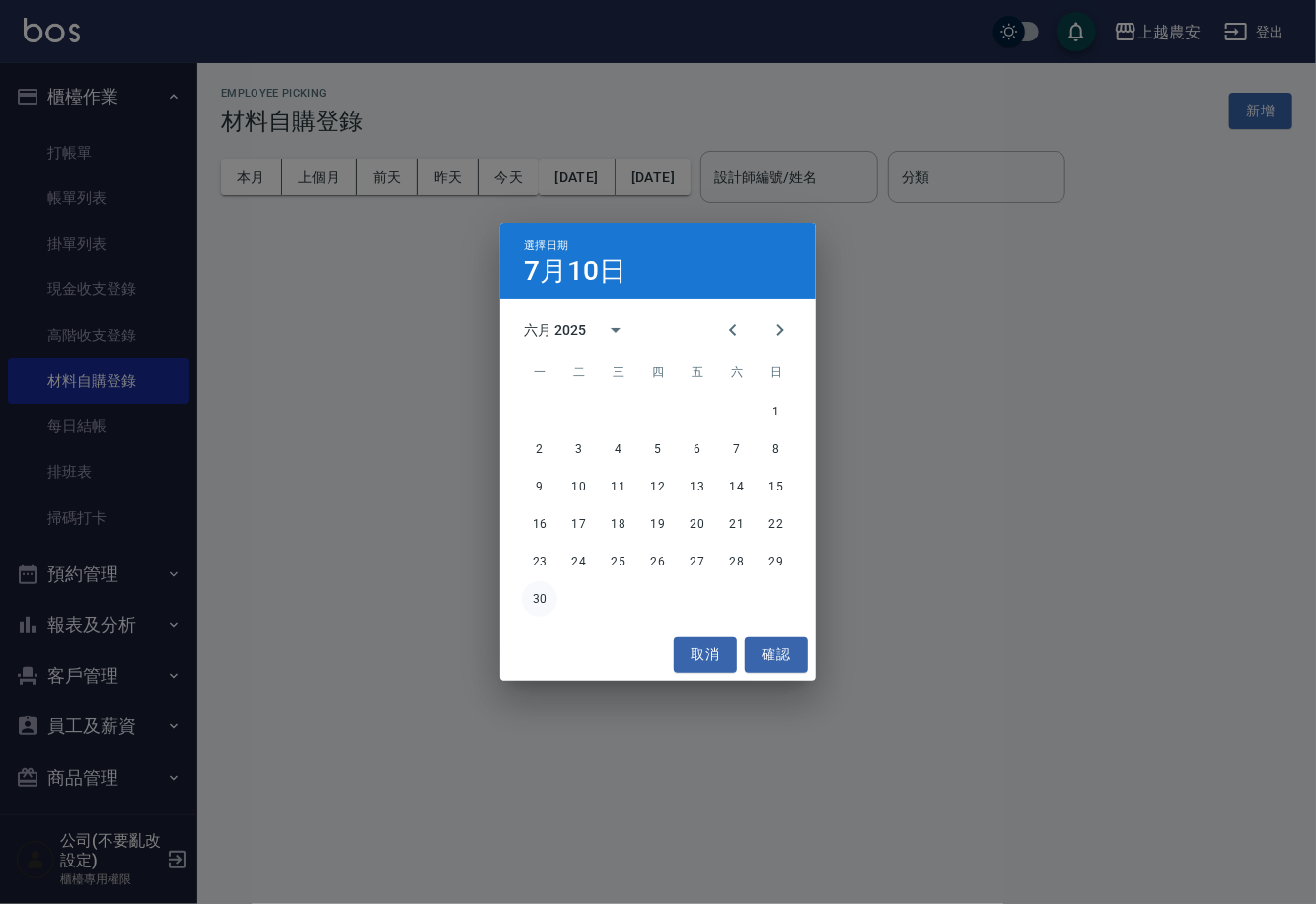 click on "30" at bounding box center (540, 599) 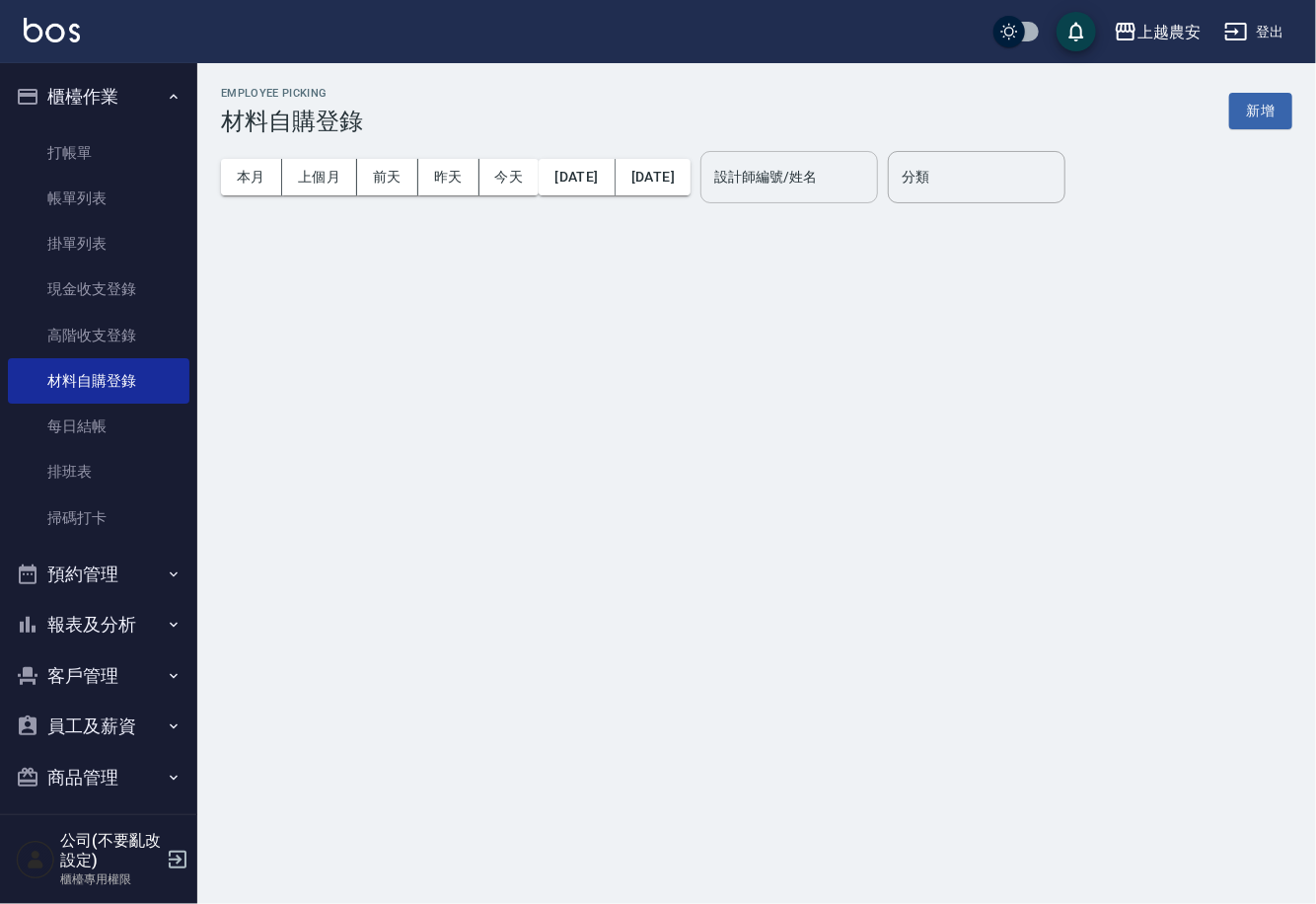 click on "設計師編號/姓名" at bounding box center (789, 177) 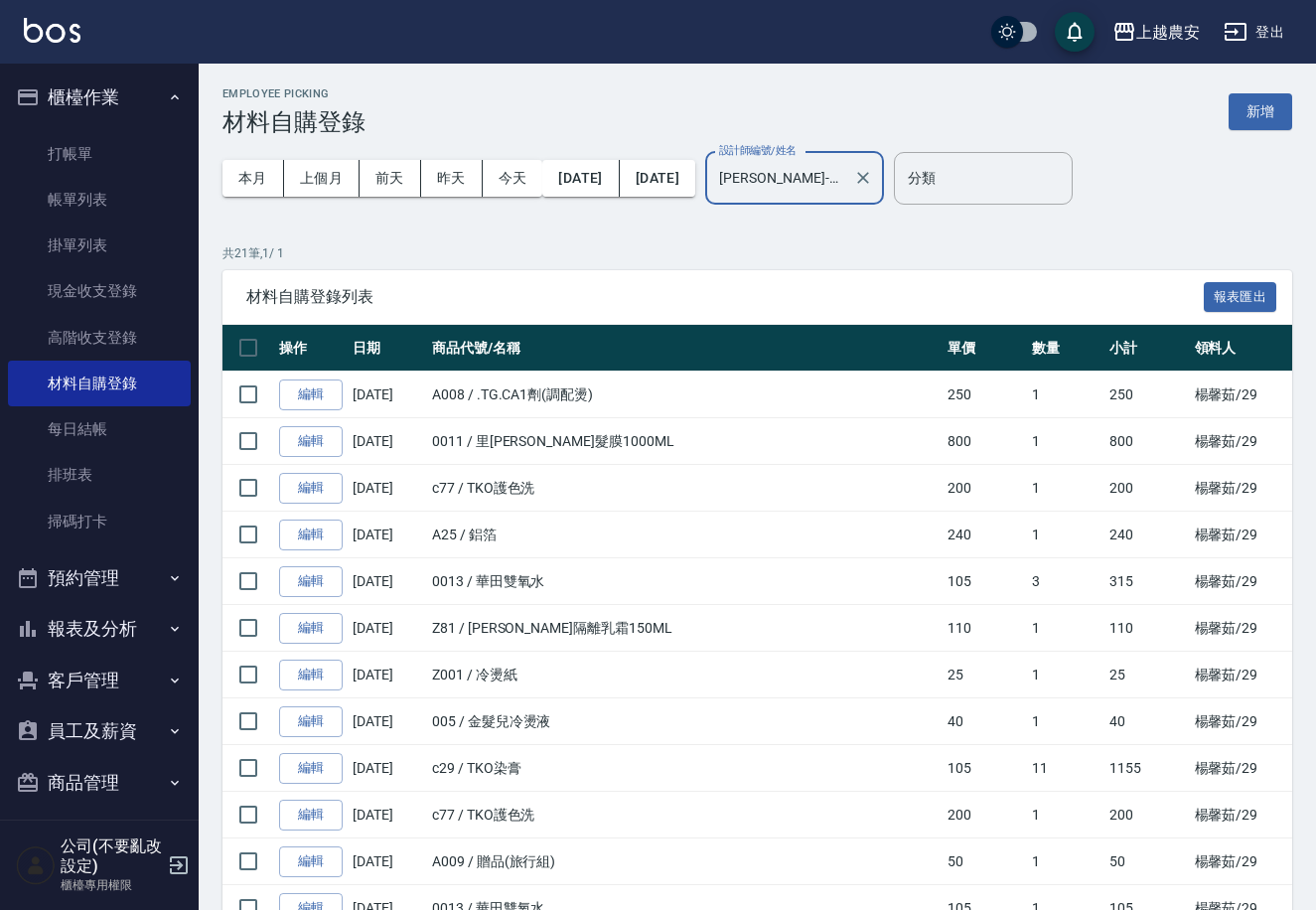 type on "[PERSON_NAME]-29" 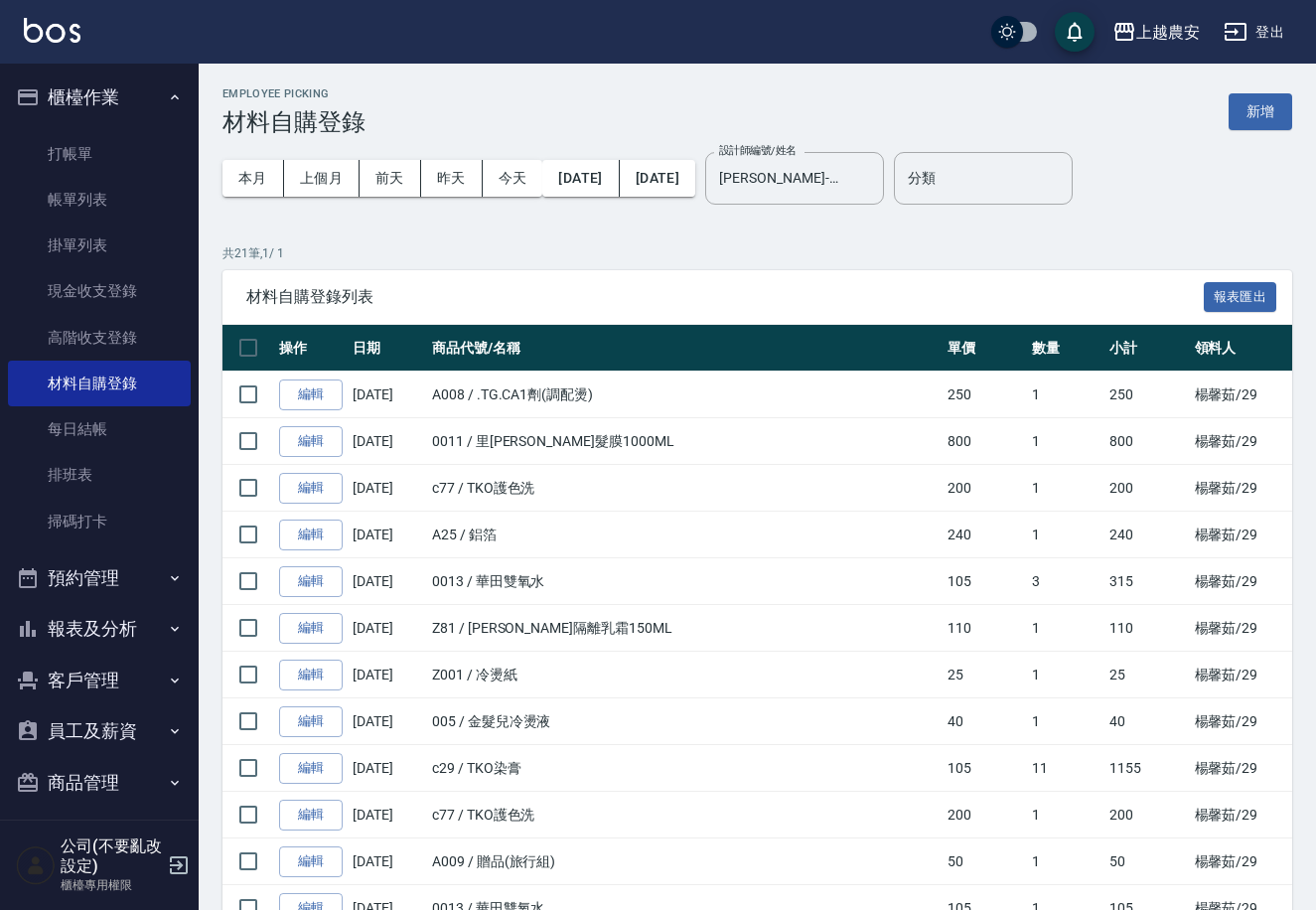 drag, startPoint x: 1310, startPoint y: 254, endPoint x: 1323, endPoint y: 303, distance: 50.695167 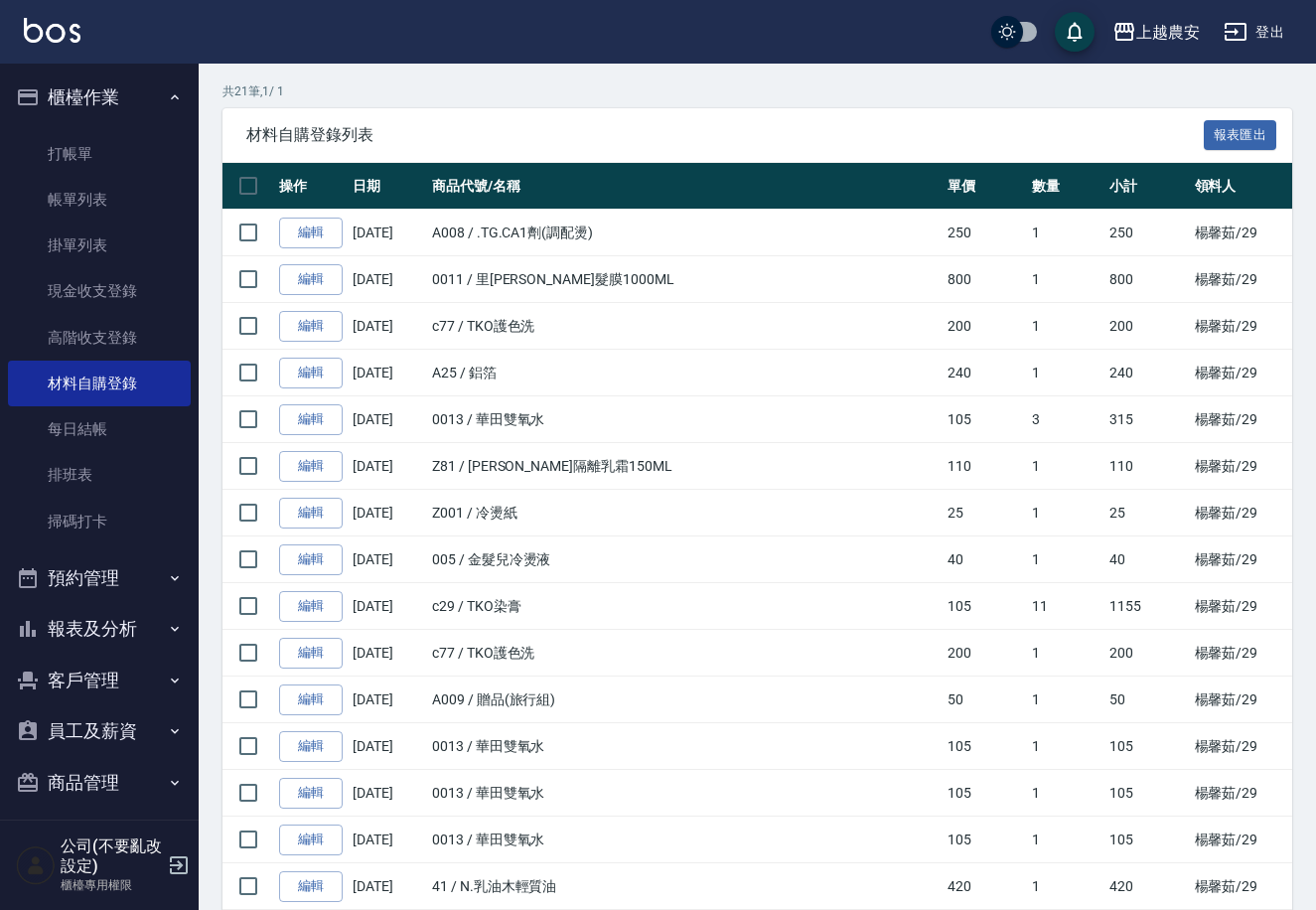 scroll, scrollTop: 133, scrollLeft: 0, axis: vertical 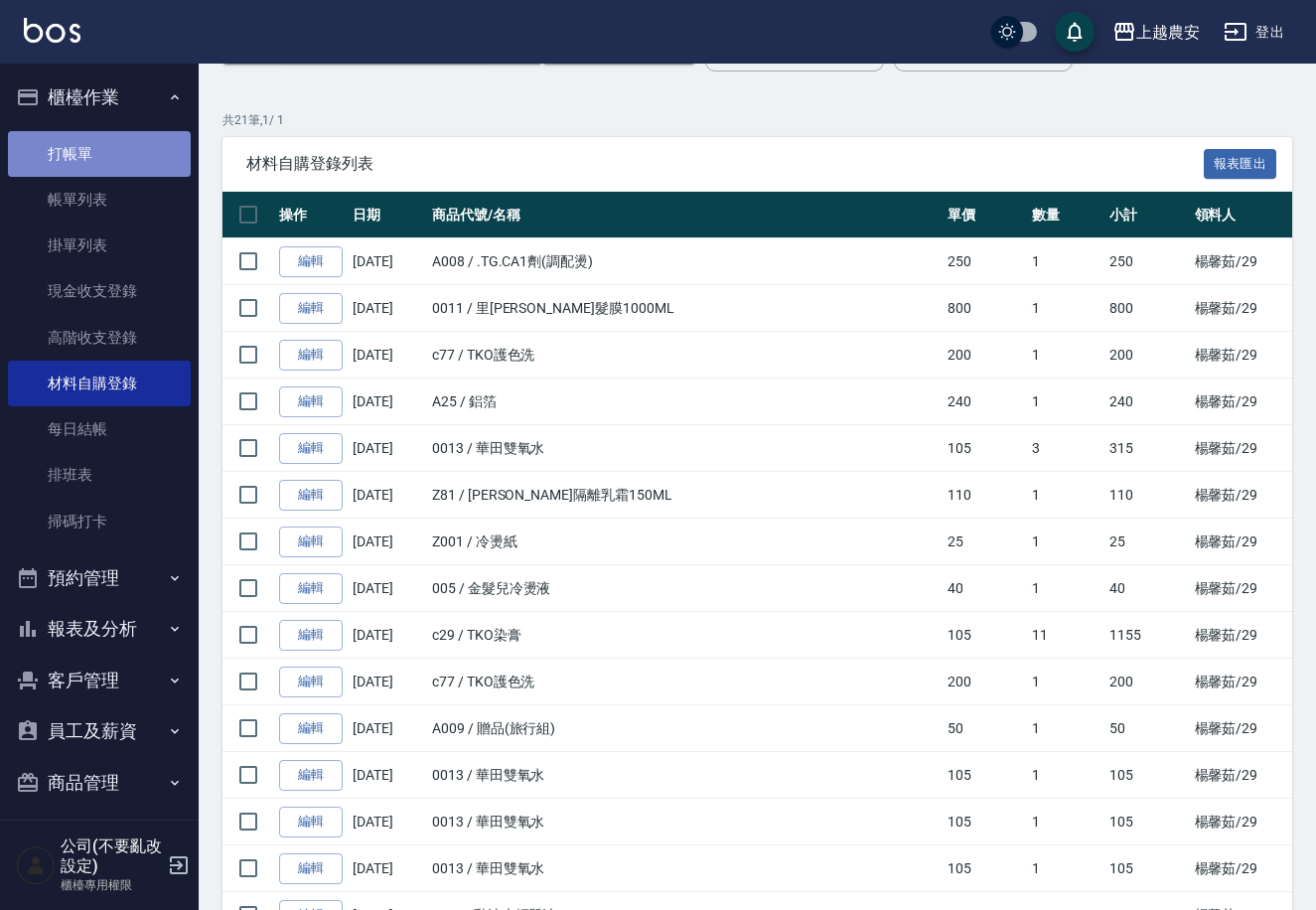 click on "打帳單" at bounding box center [99, 154] 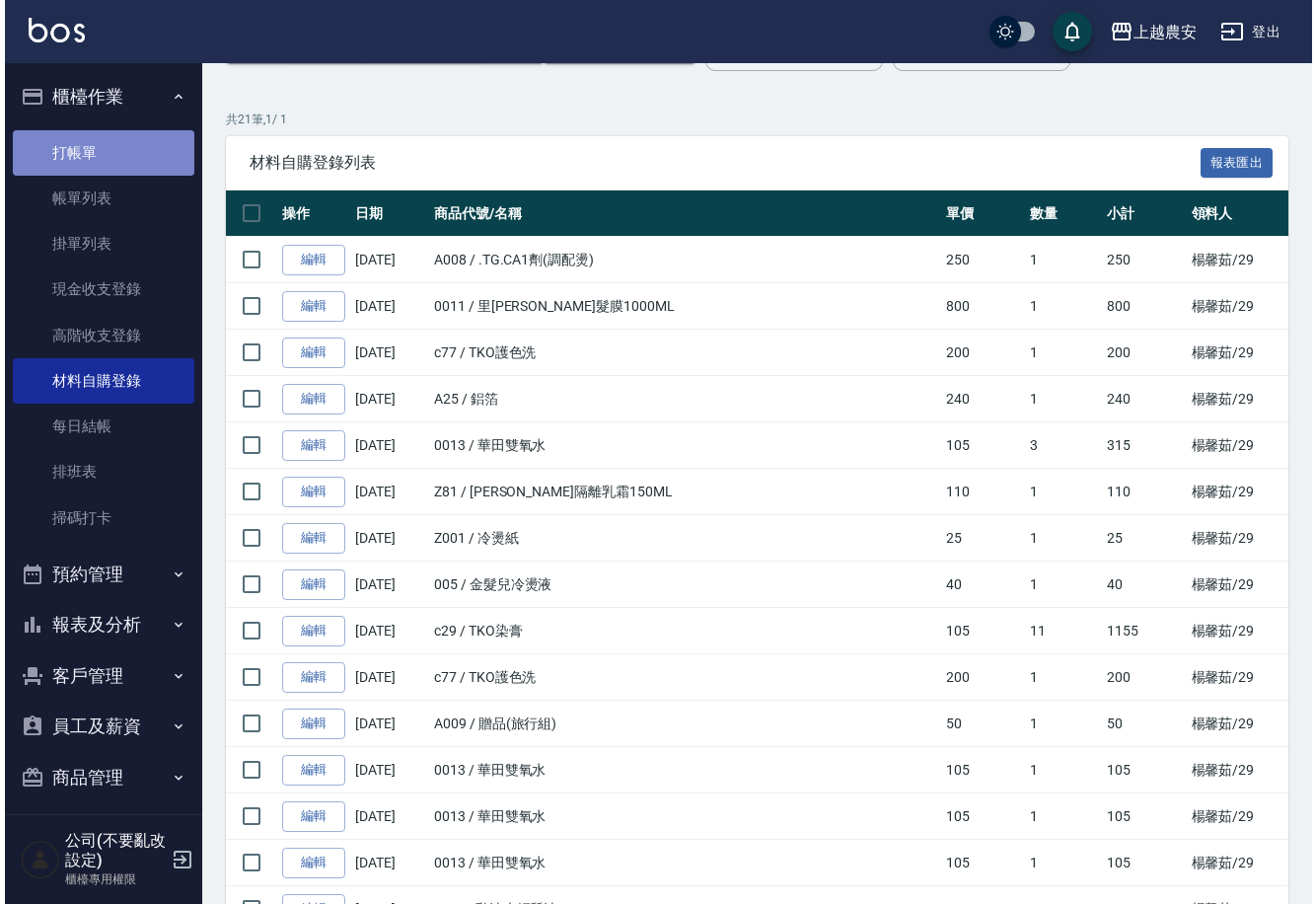 scroll, scrollTop: 0, scrollLeft: 0, axis: both 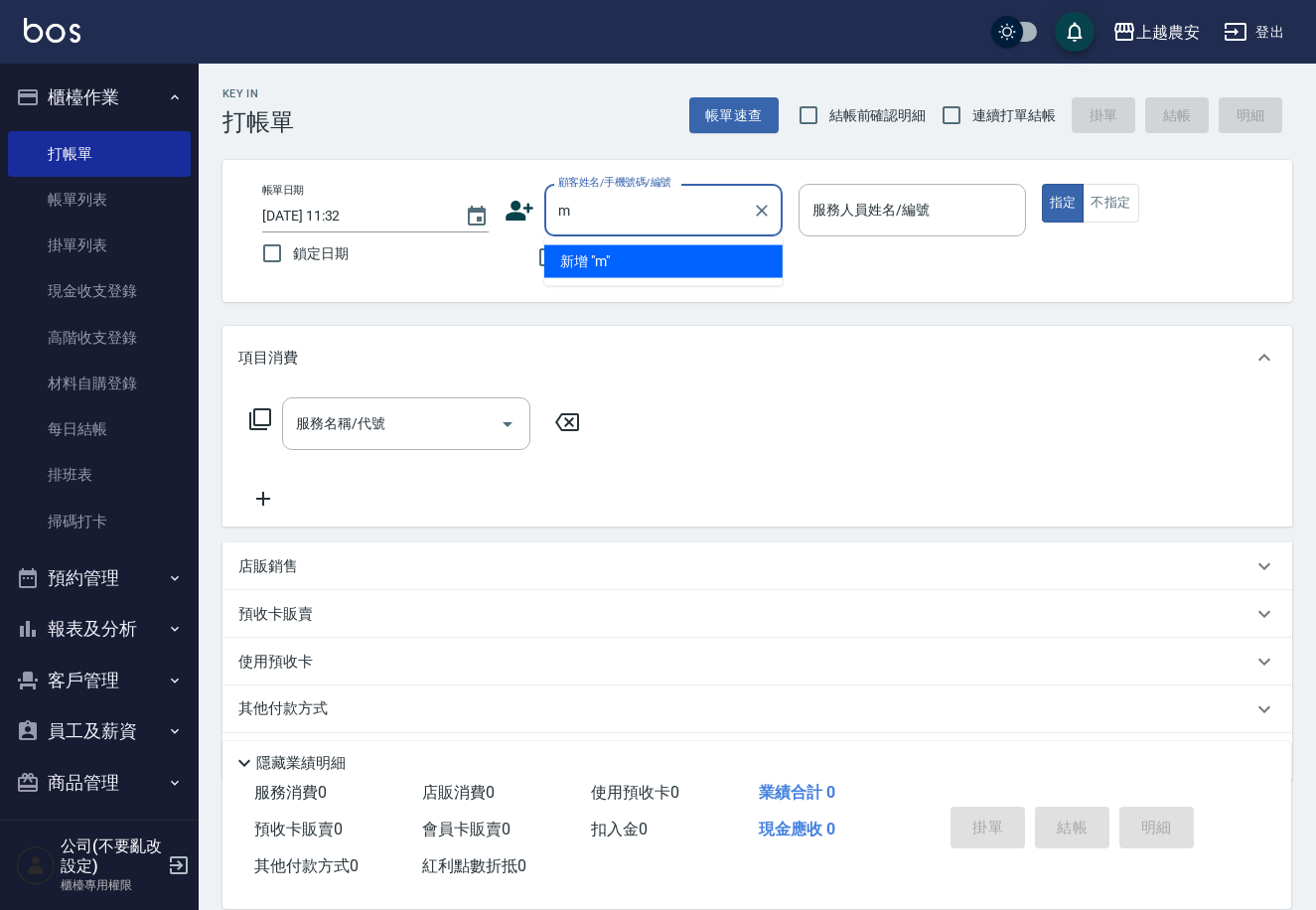type on "m" 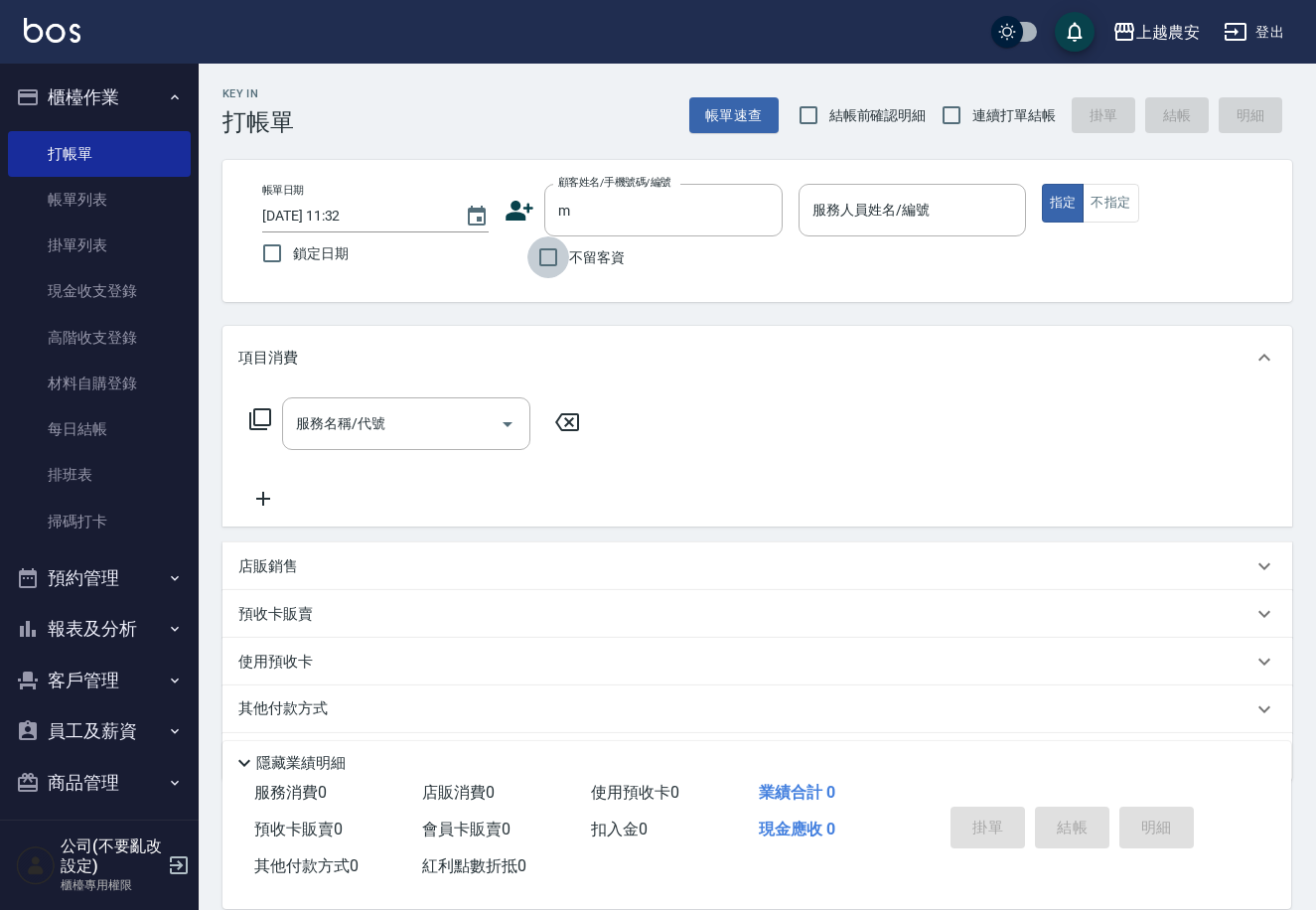 click on "不留客資" at bounding box center (548, 257) 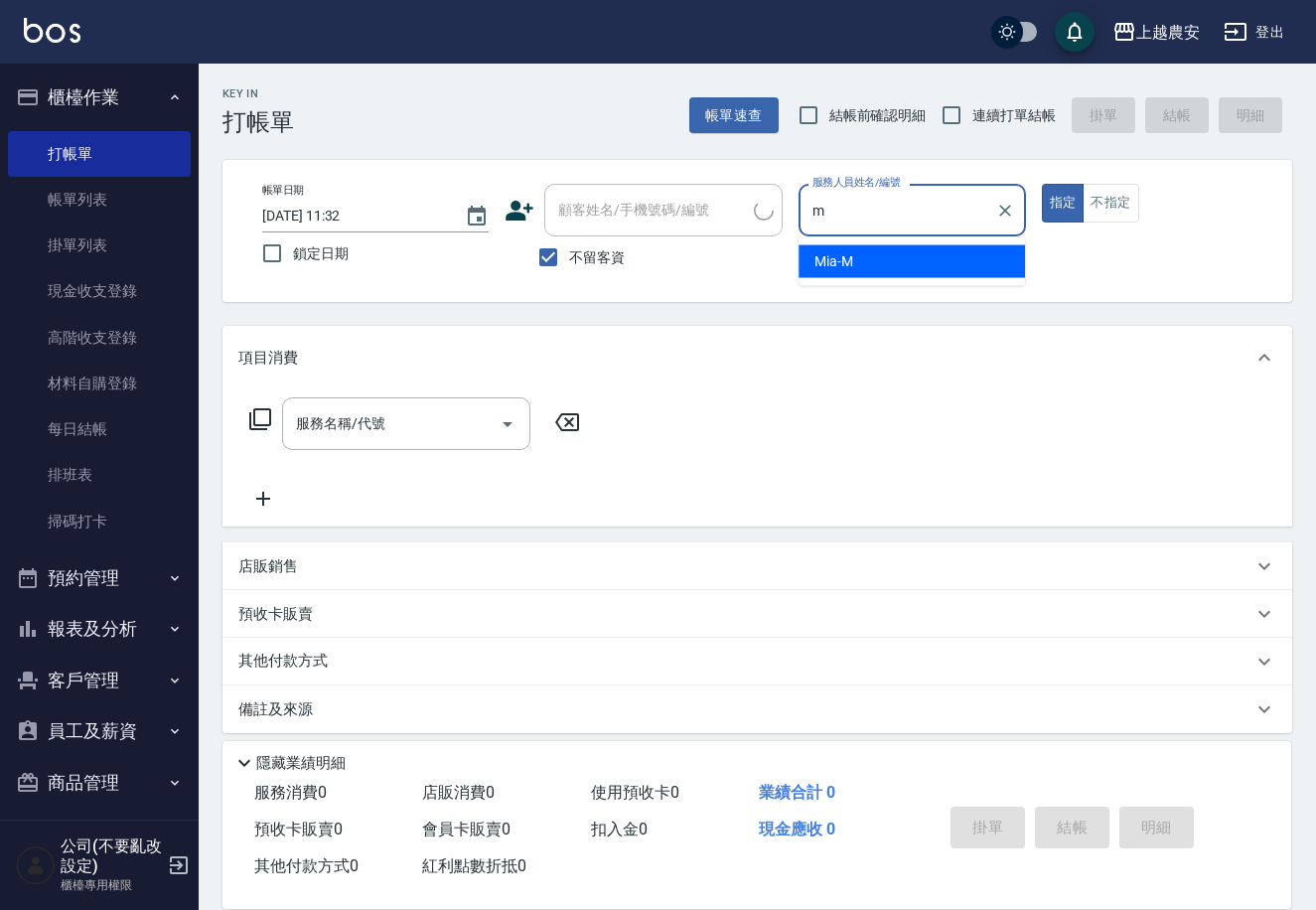 type on "Mia-M" 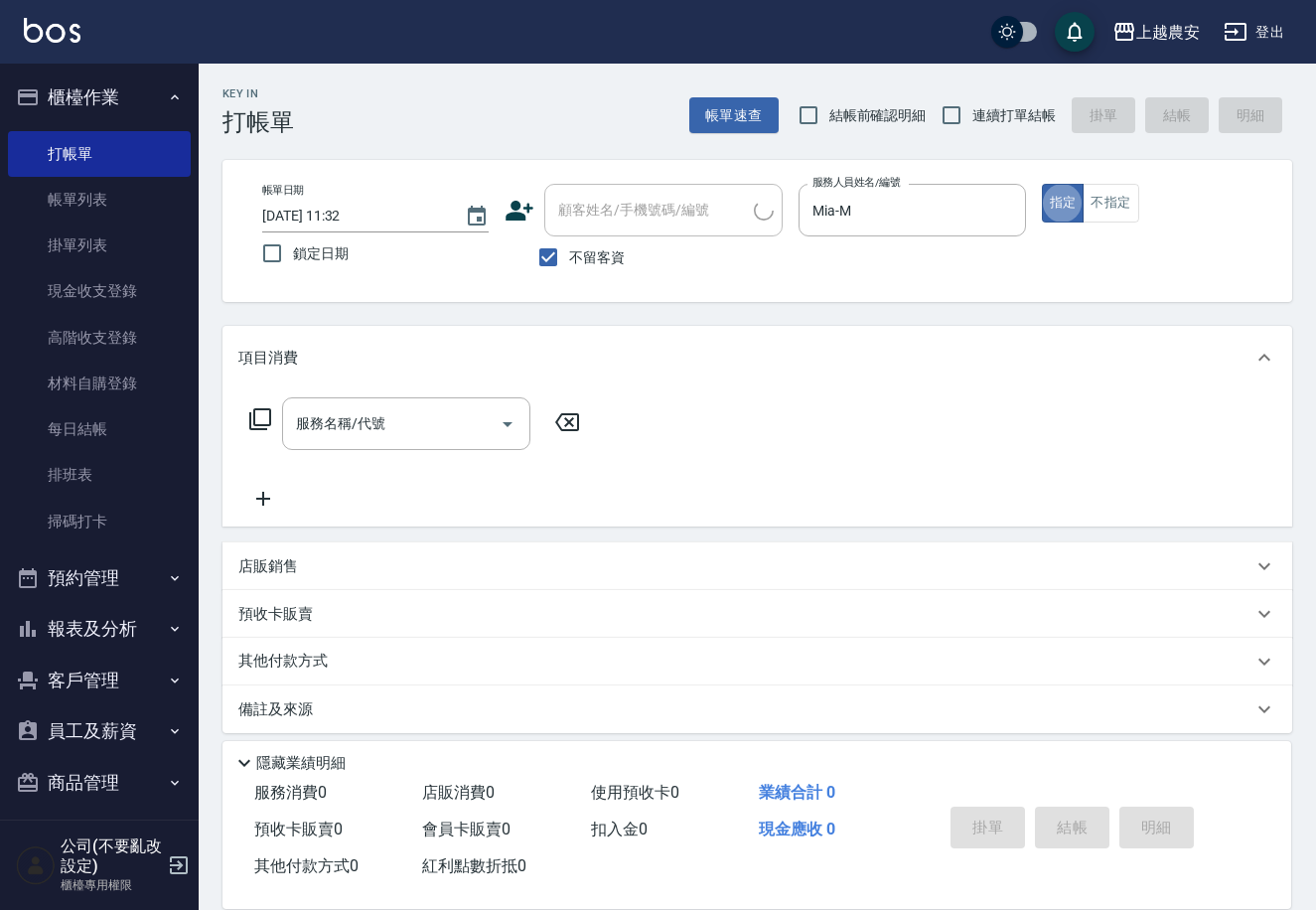 type on "true" 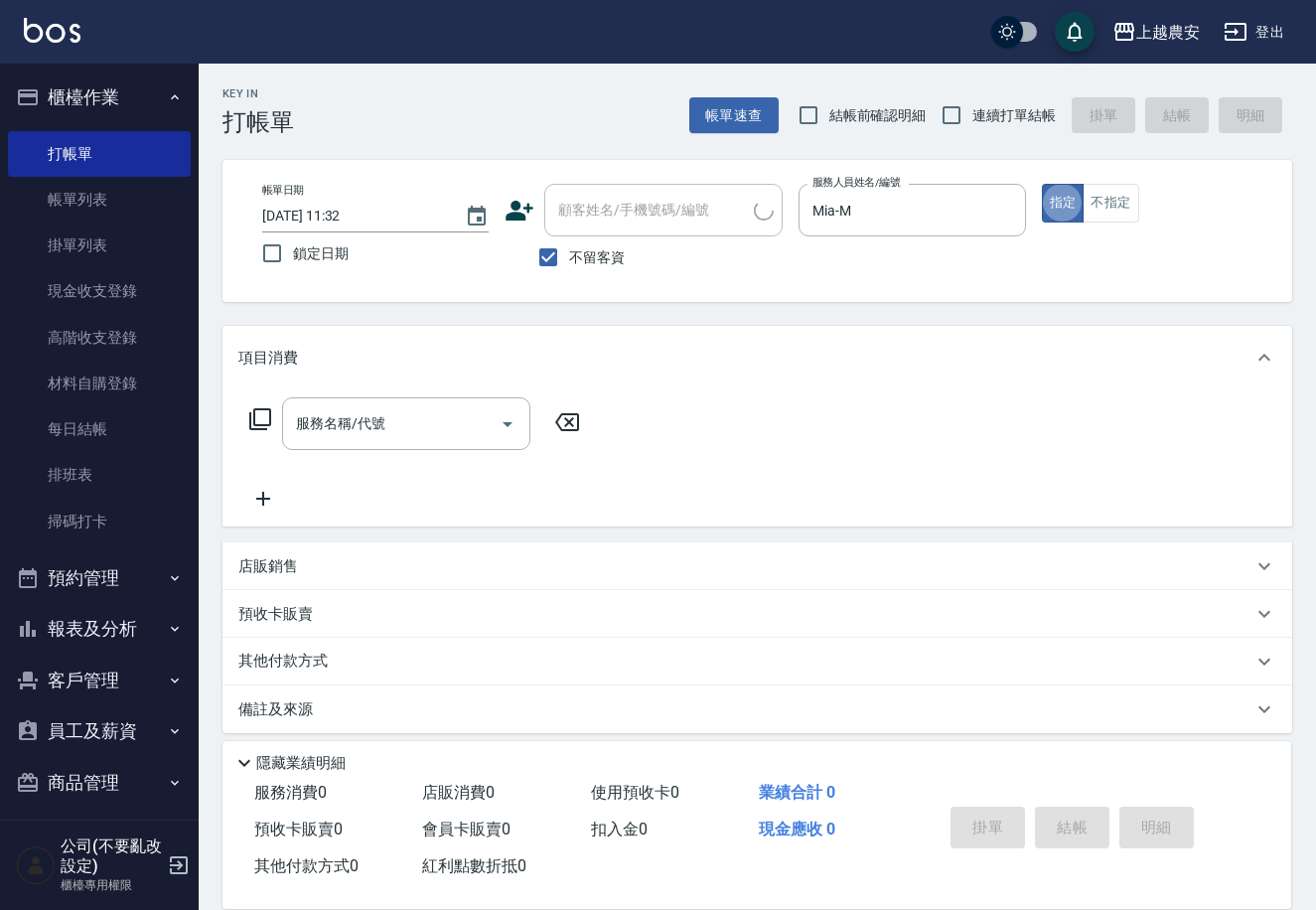 type on "[PERSON_NAME]/[PERSON_NAME] /0970006863/0970006863 /" 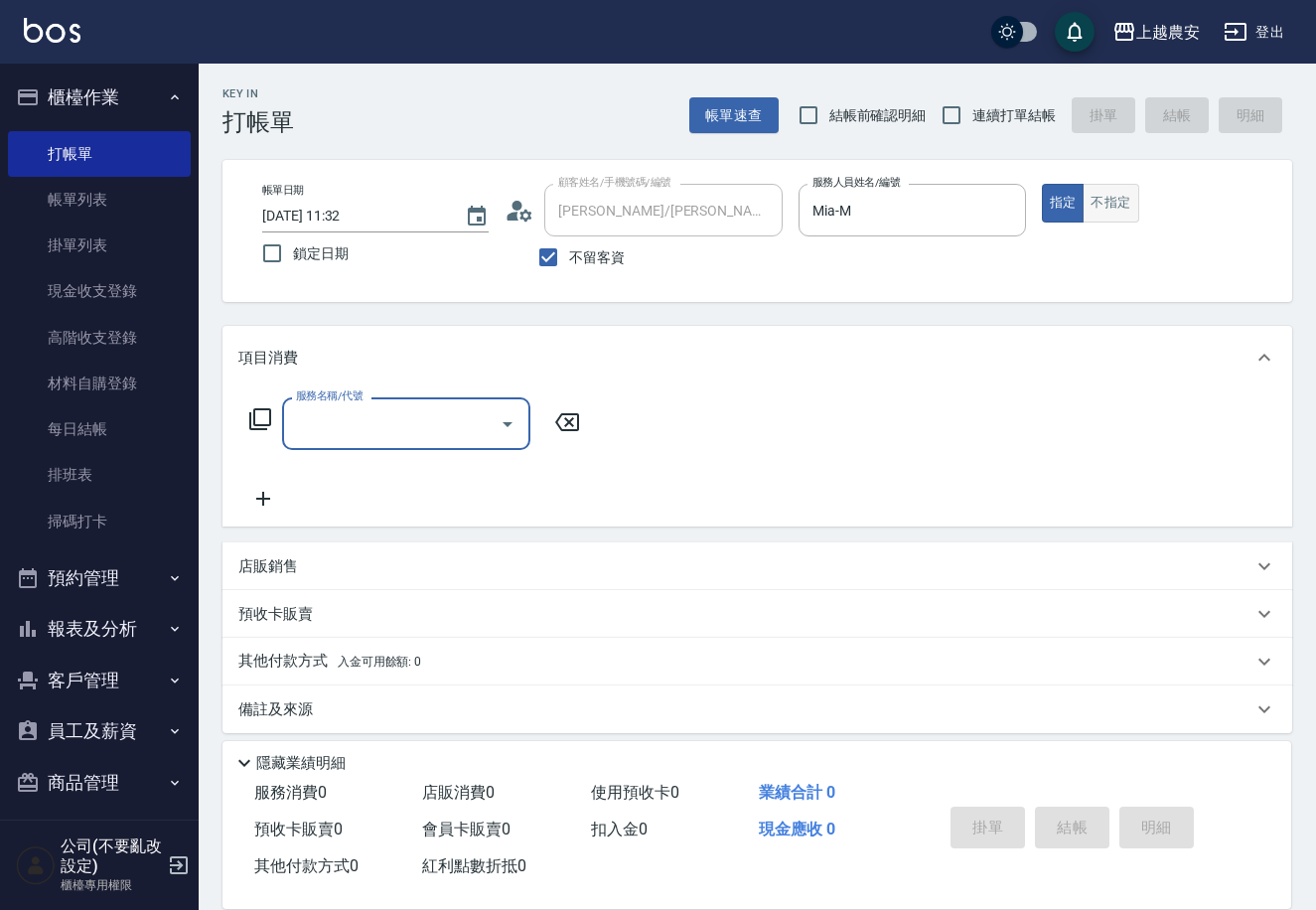 click on "不指定" at bounding box center (1110, 203) 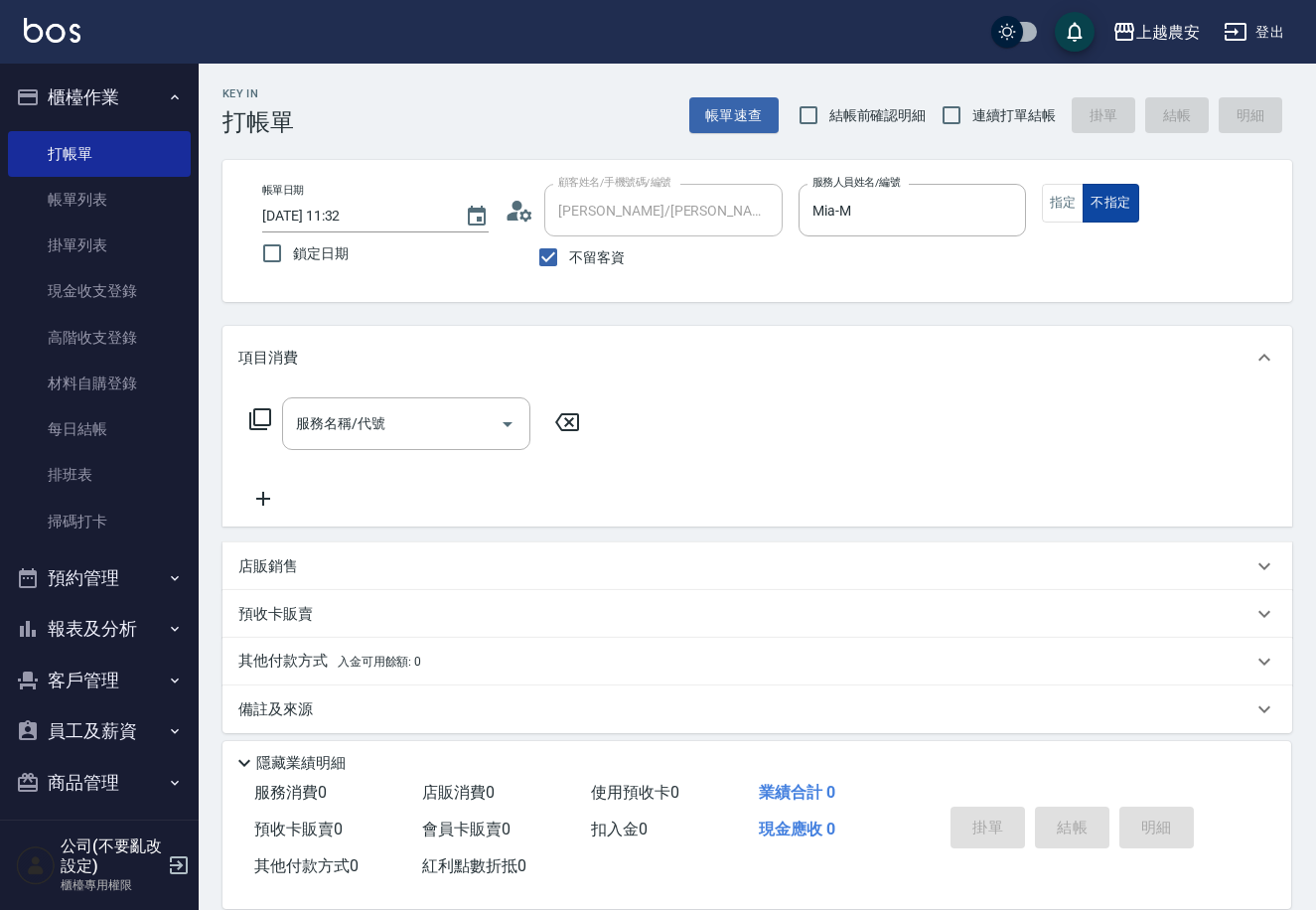 type on "false" 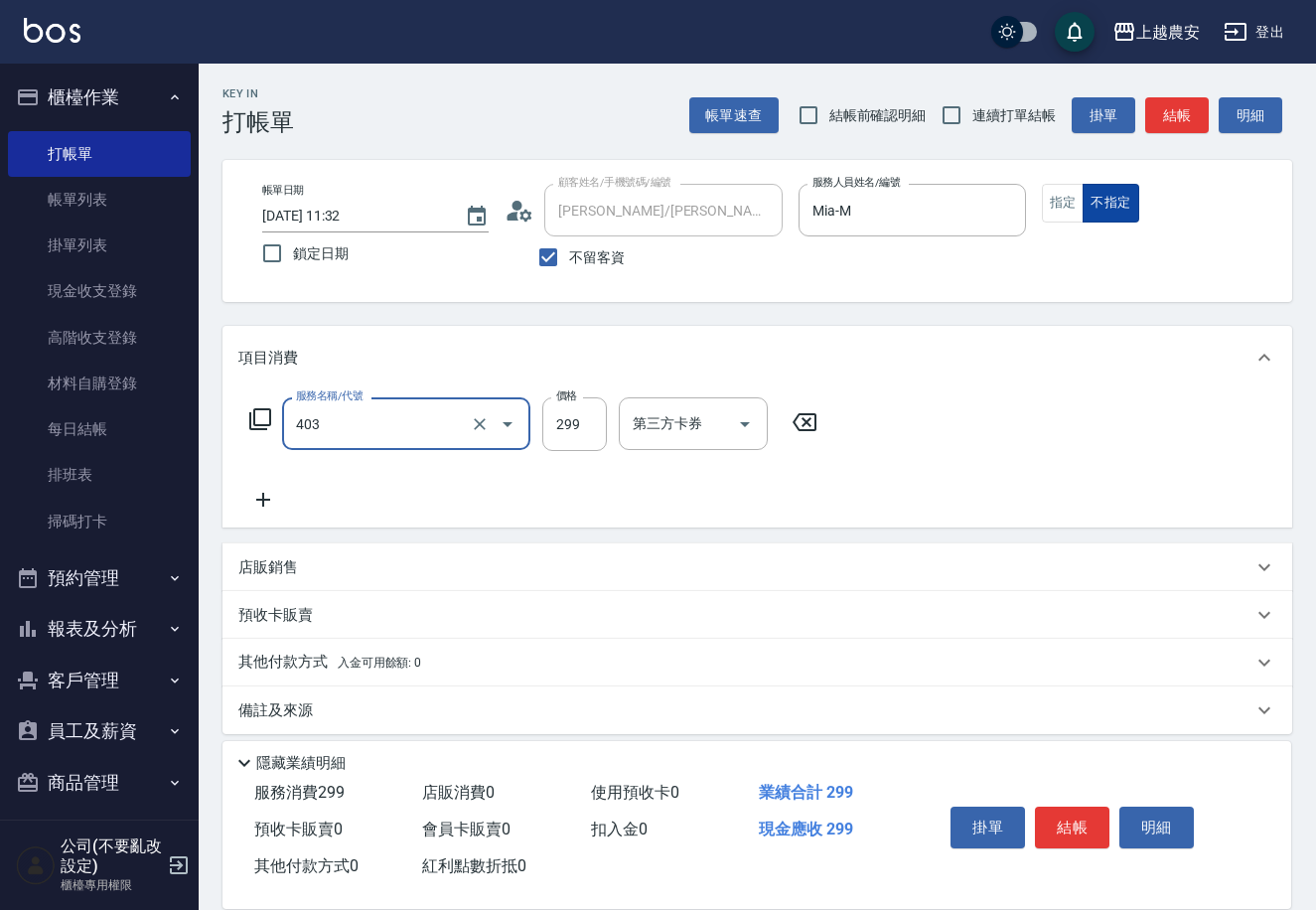 type on "剪髮(403)" 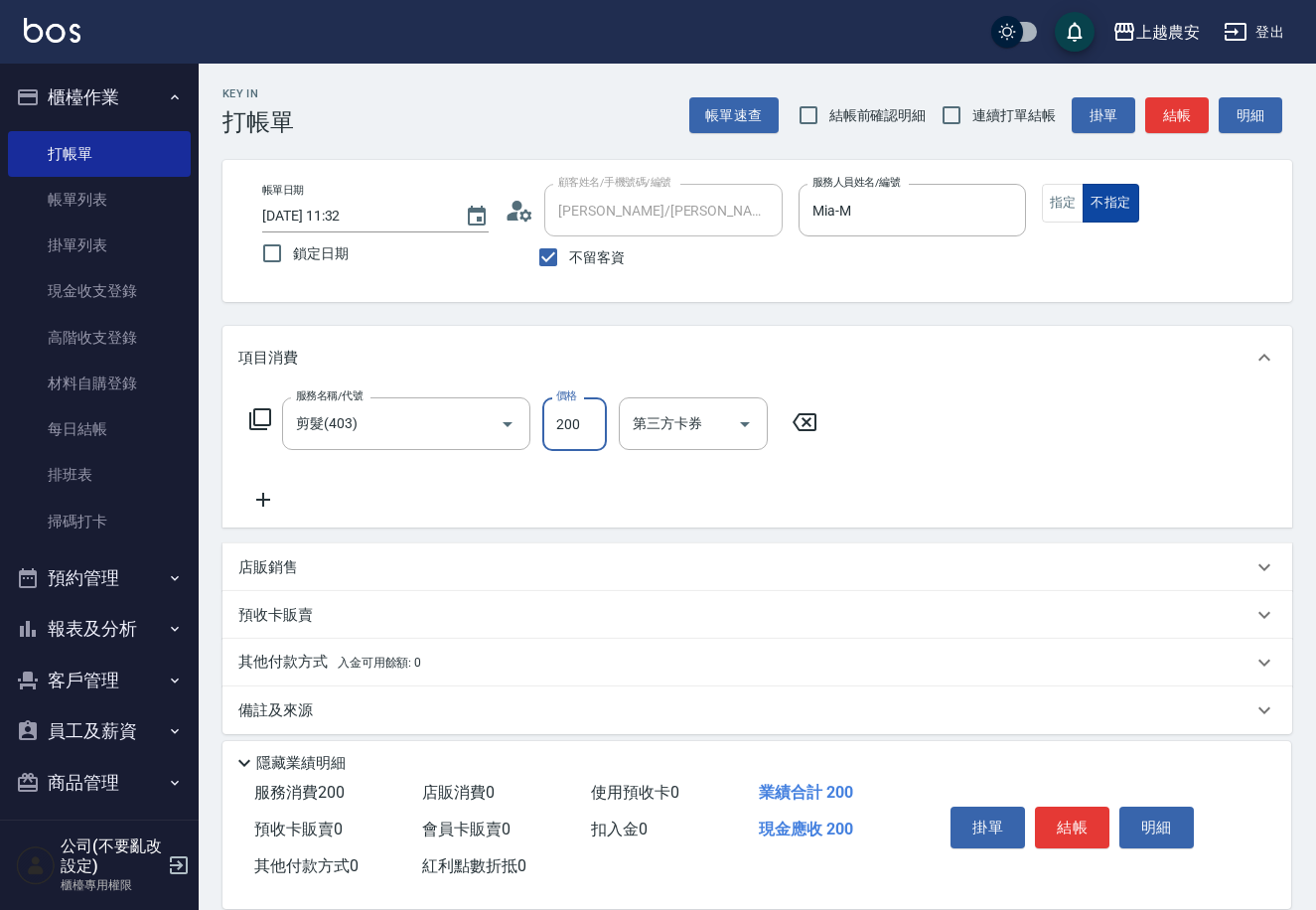 type on "200" 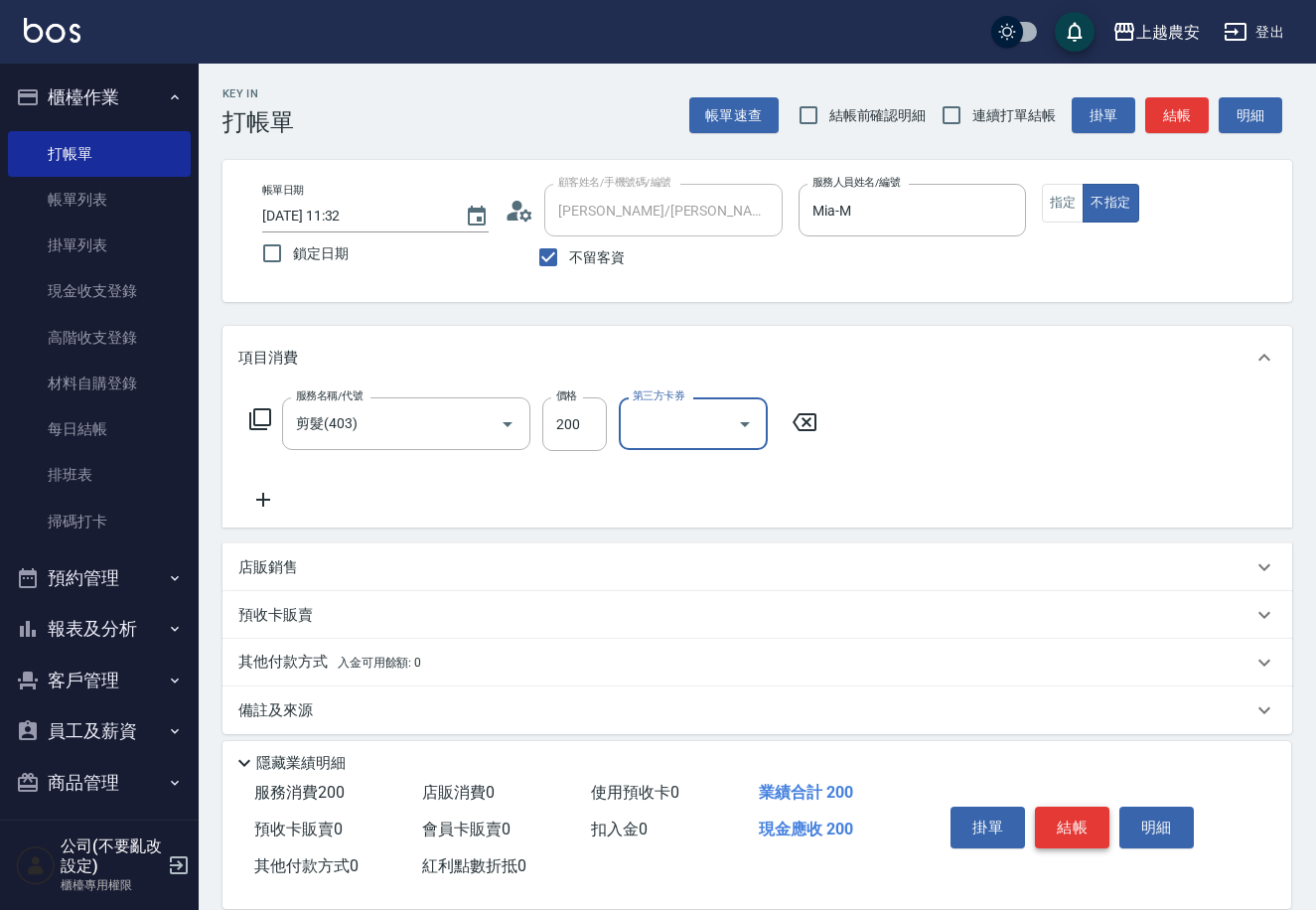 click on "結帳" at bounding box center [1072, 828] 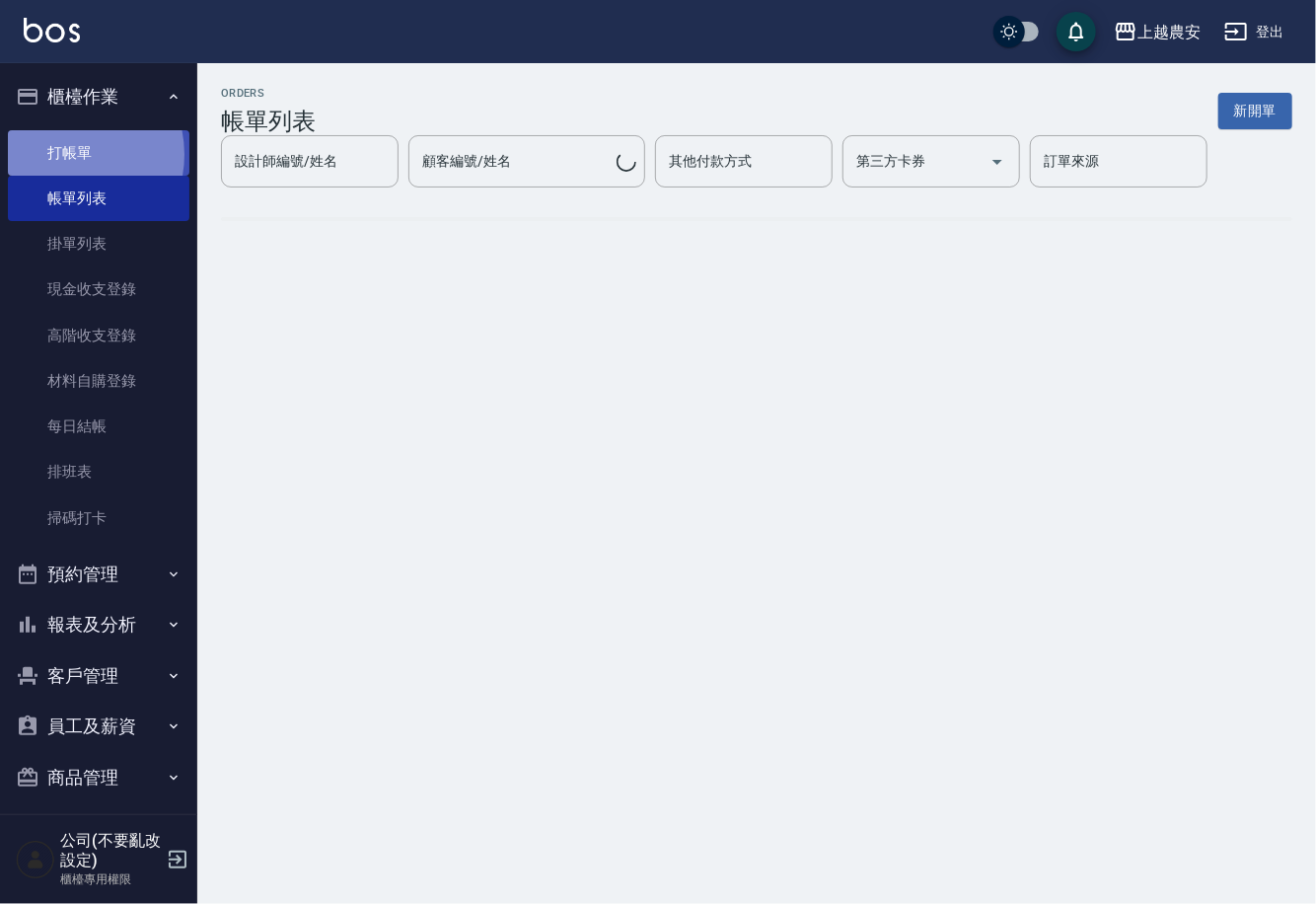 click on "打帳單" at bounding box center (99, 153) 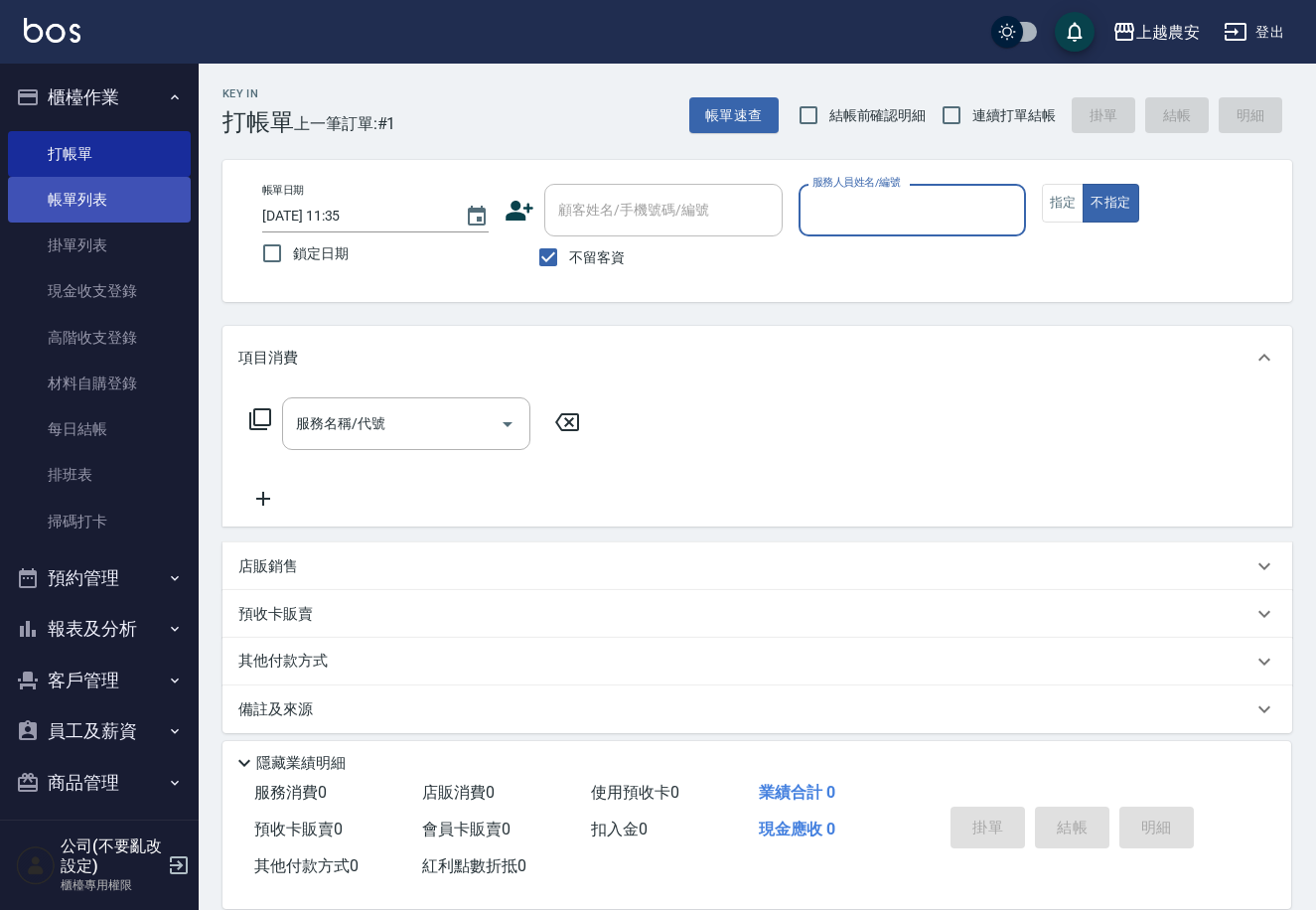 click on "帳單列表" at bounding box center (99, 200) 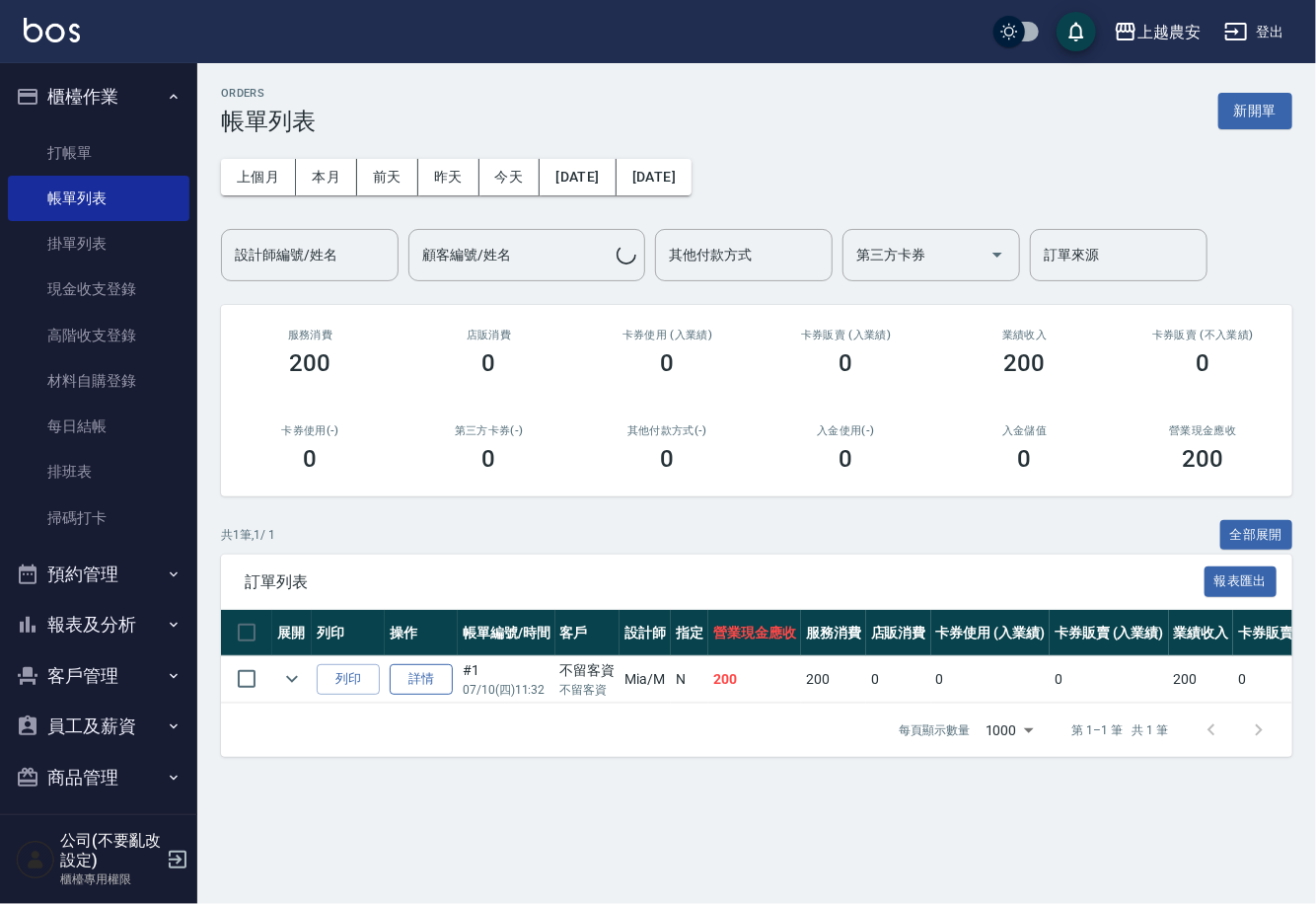 click on "詳情" at bounding box center [421, 679] 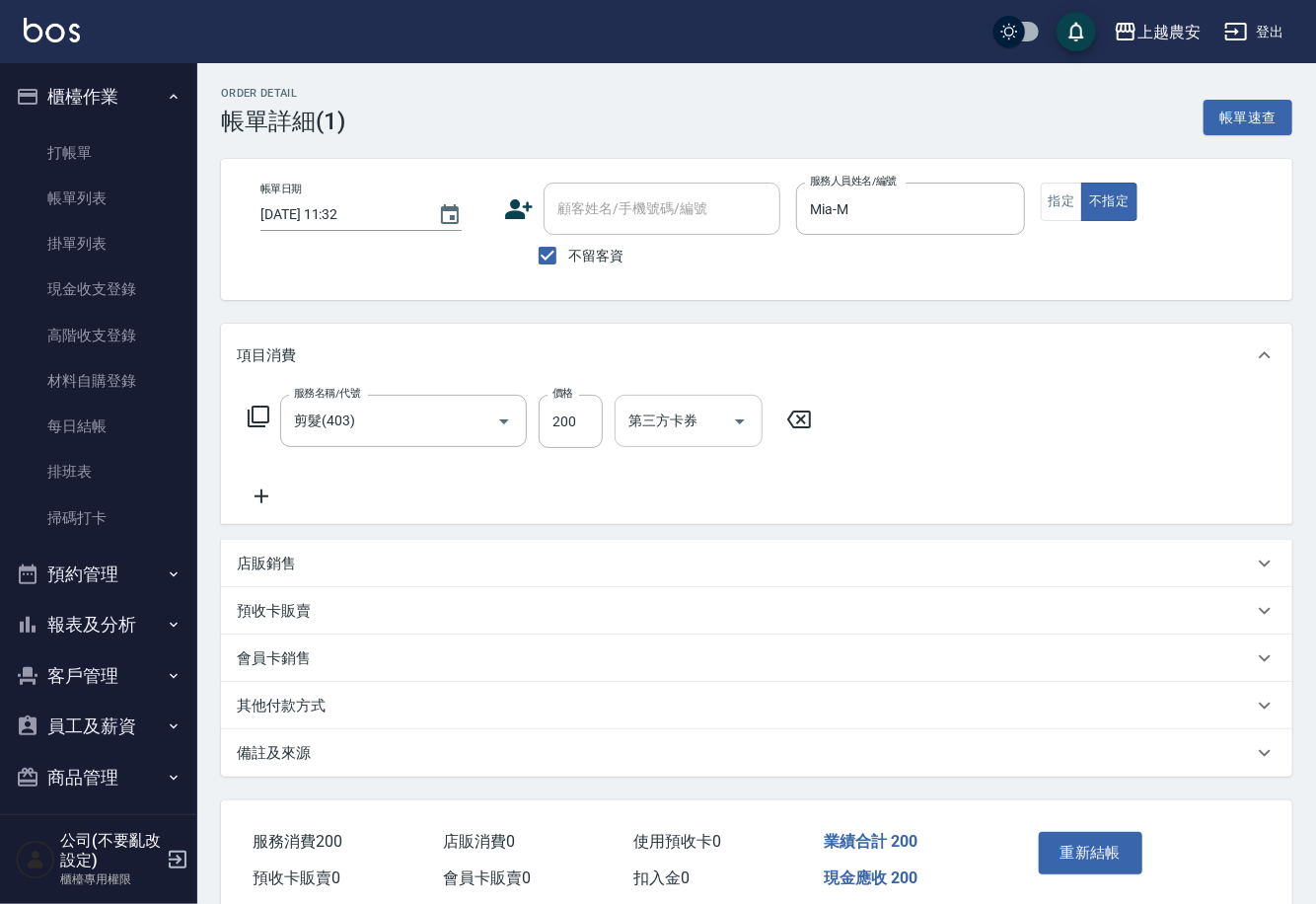 type on "[DATE] 11:32" 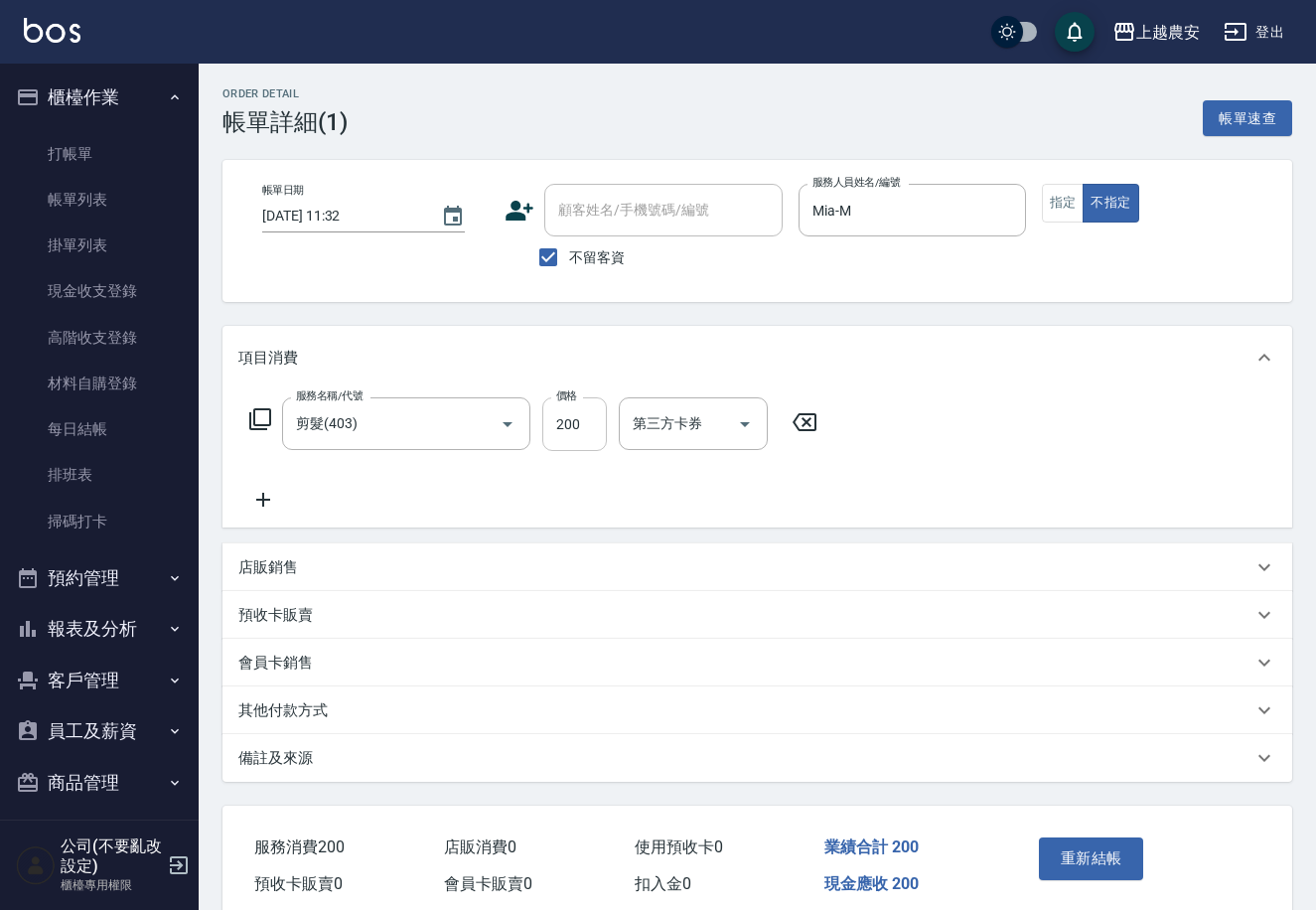 click on "200" at bounding box center [574, 424] 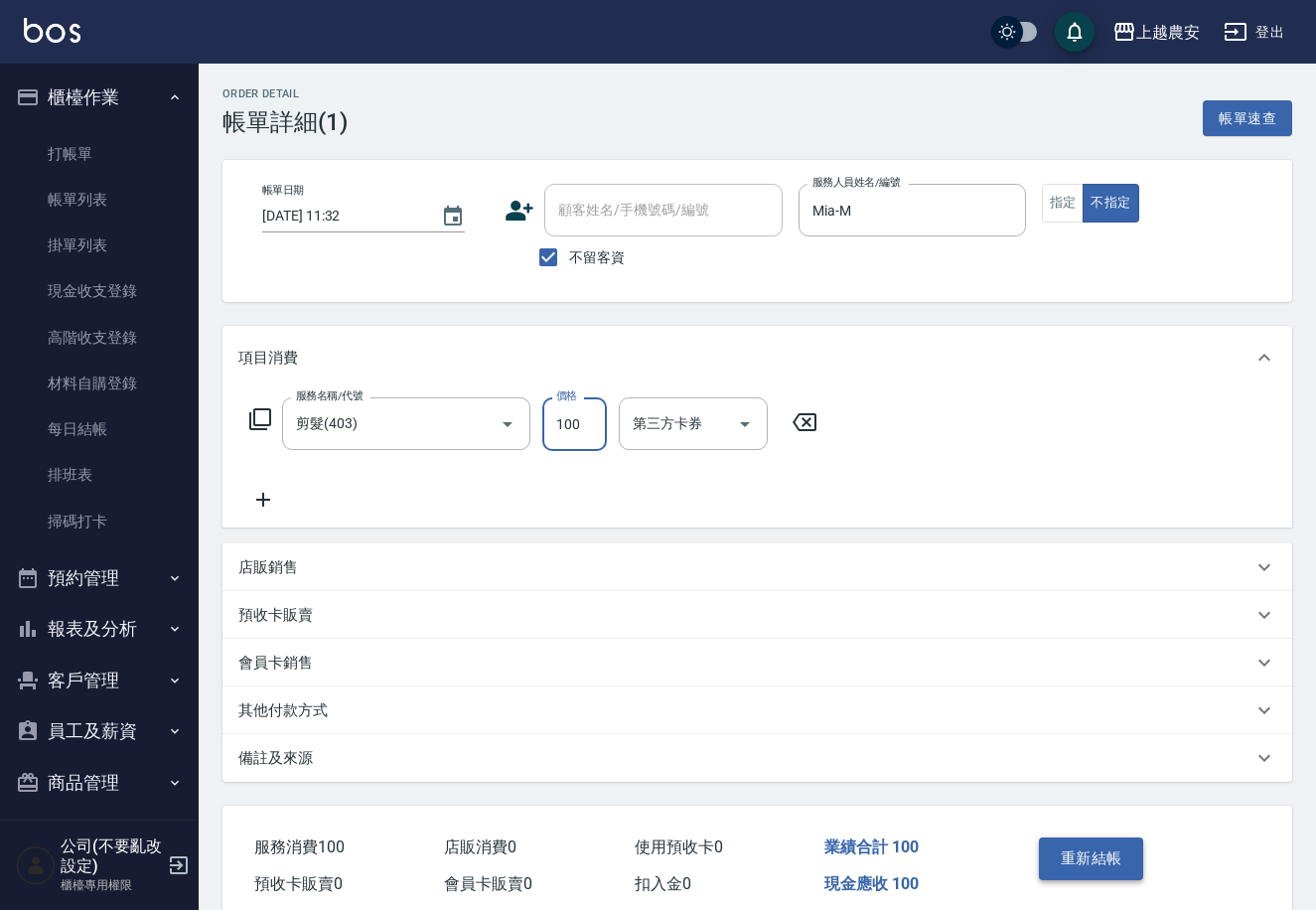type on "100" 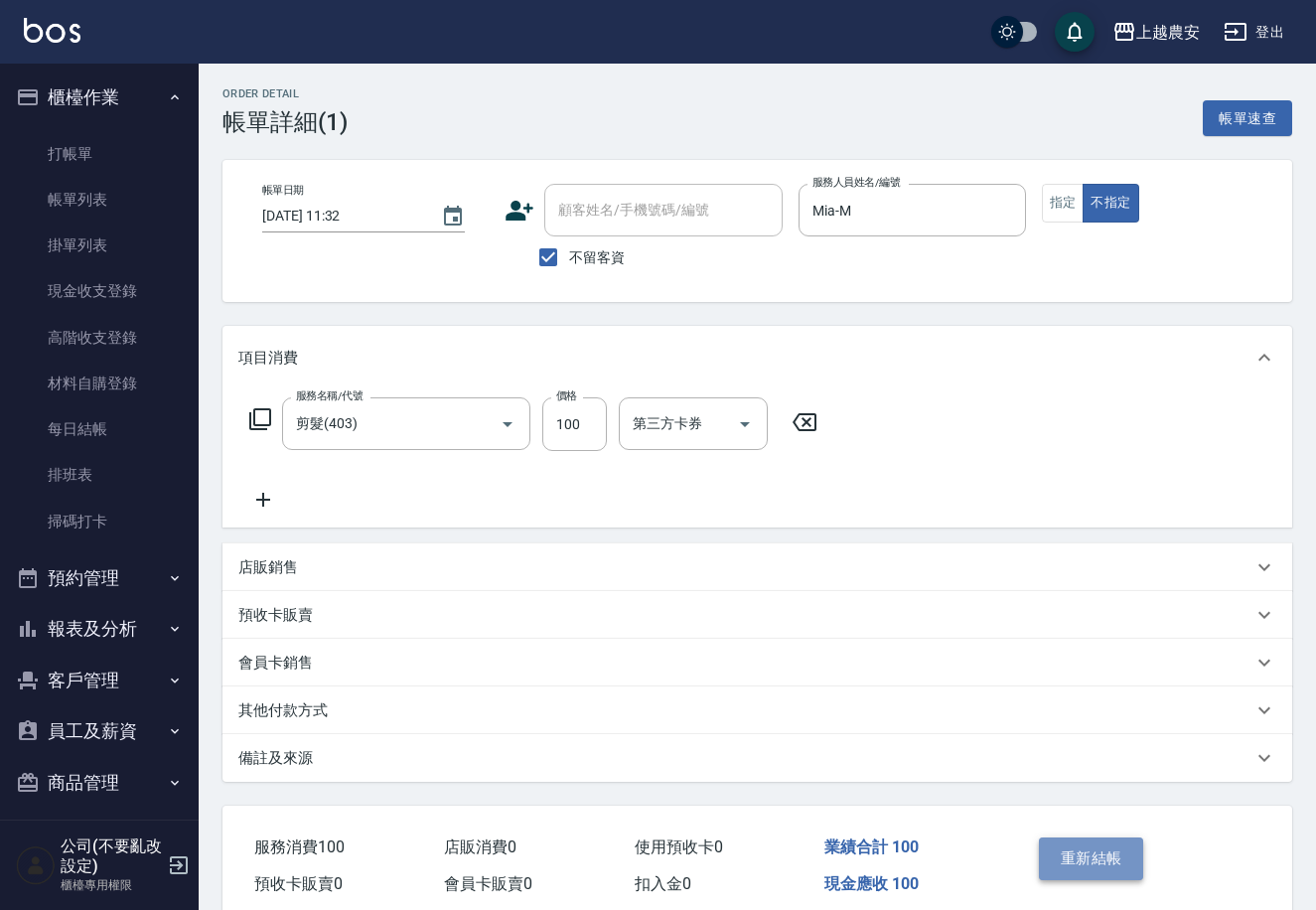 click on "重新結帳" at bounding box center (1092, 858) 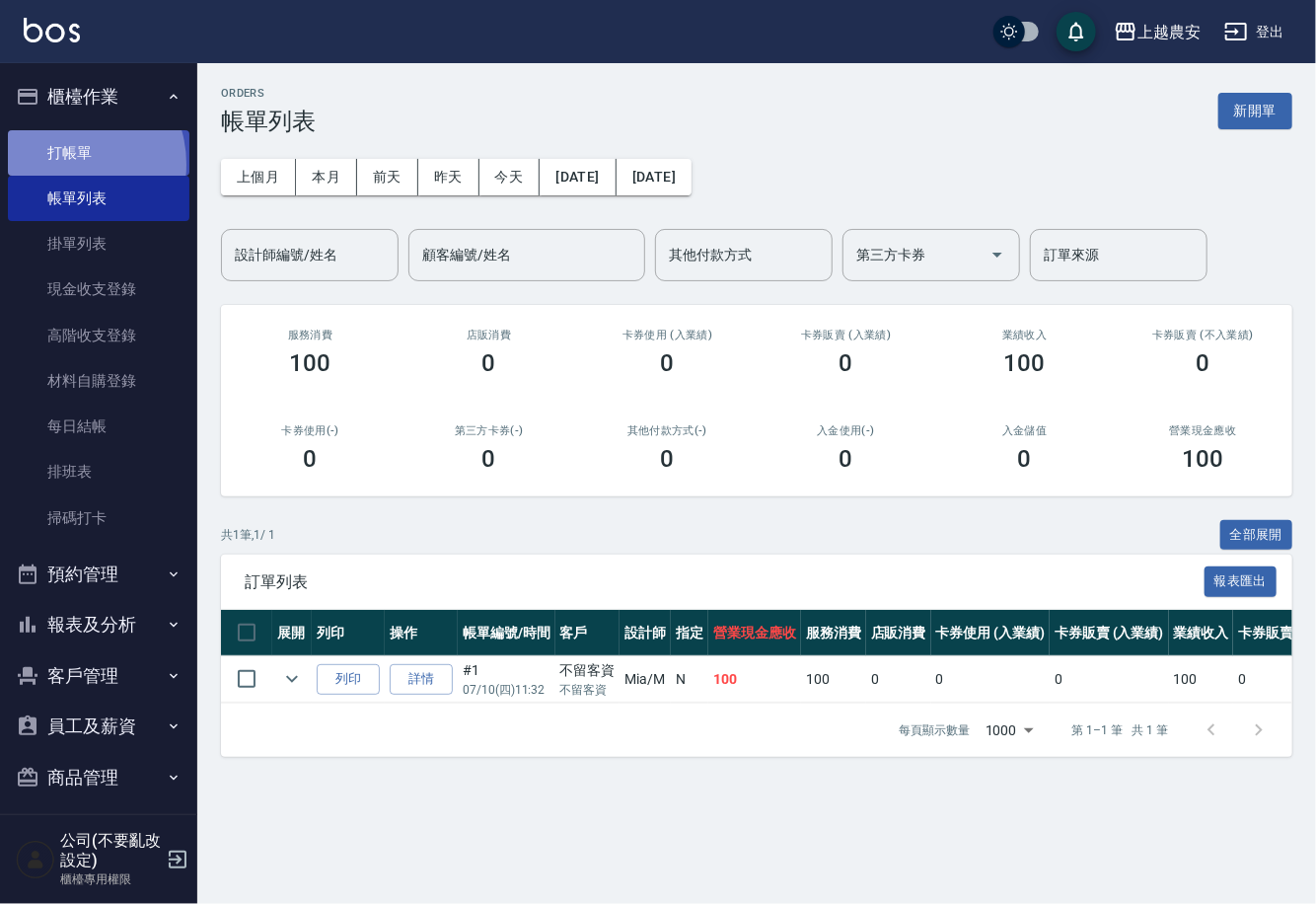 click on "打帳單" at bounding box center [99, 153] 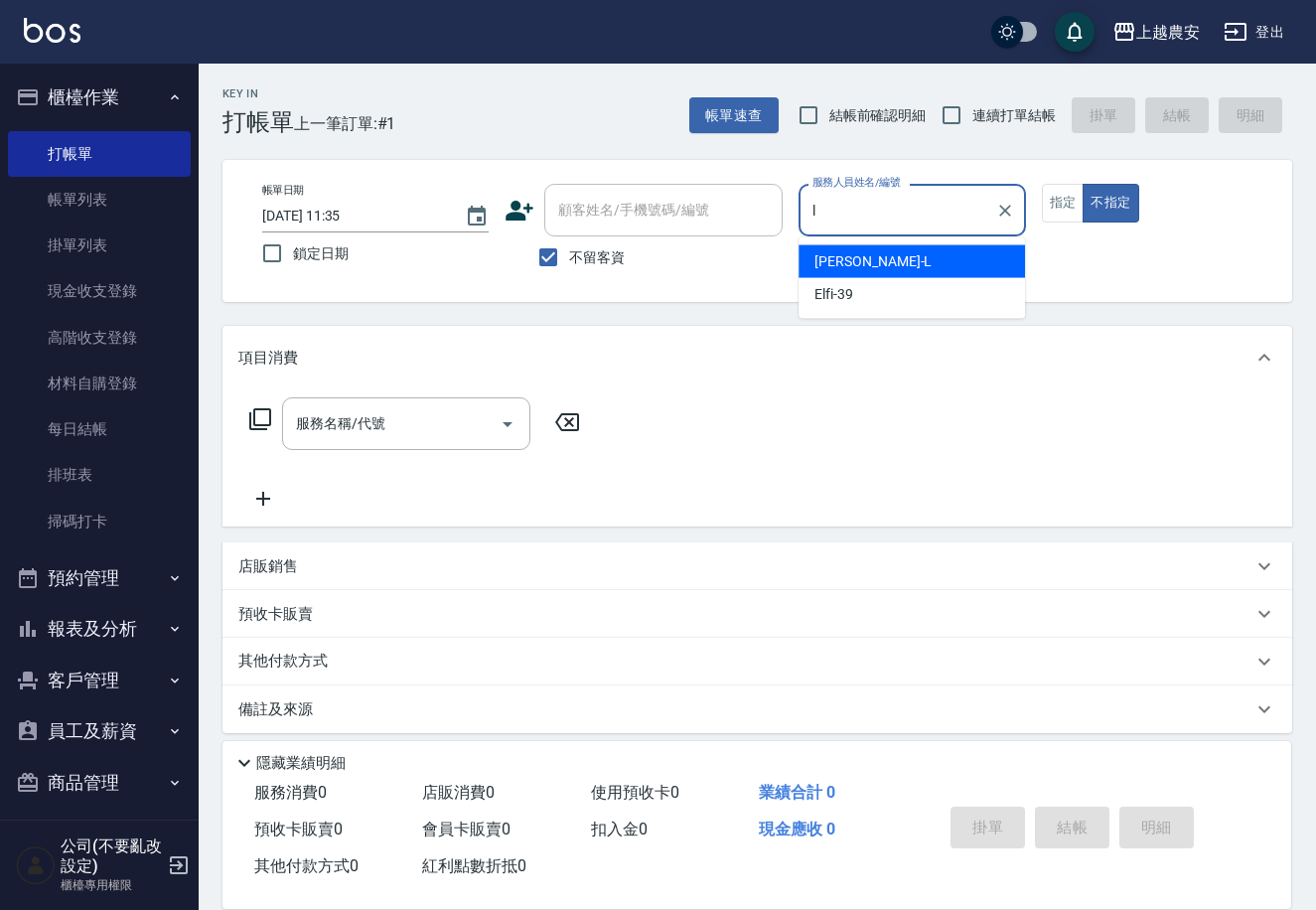type on "[PERSON_NAME]" 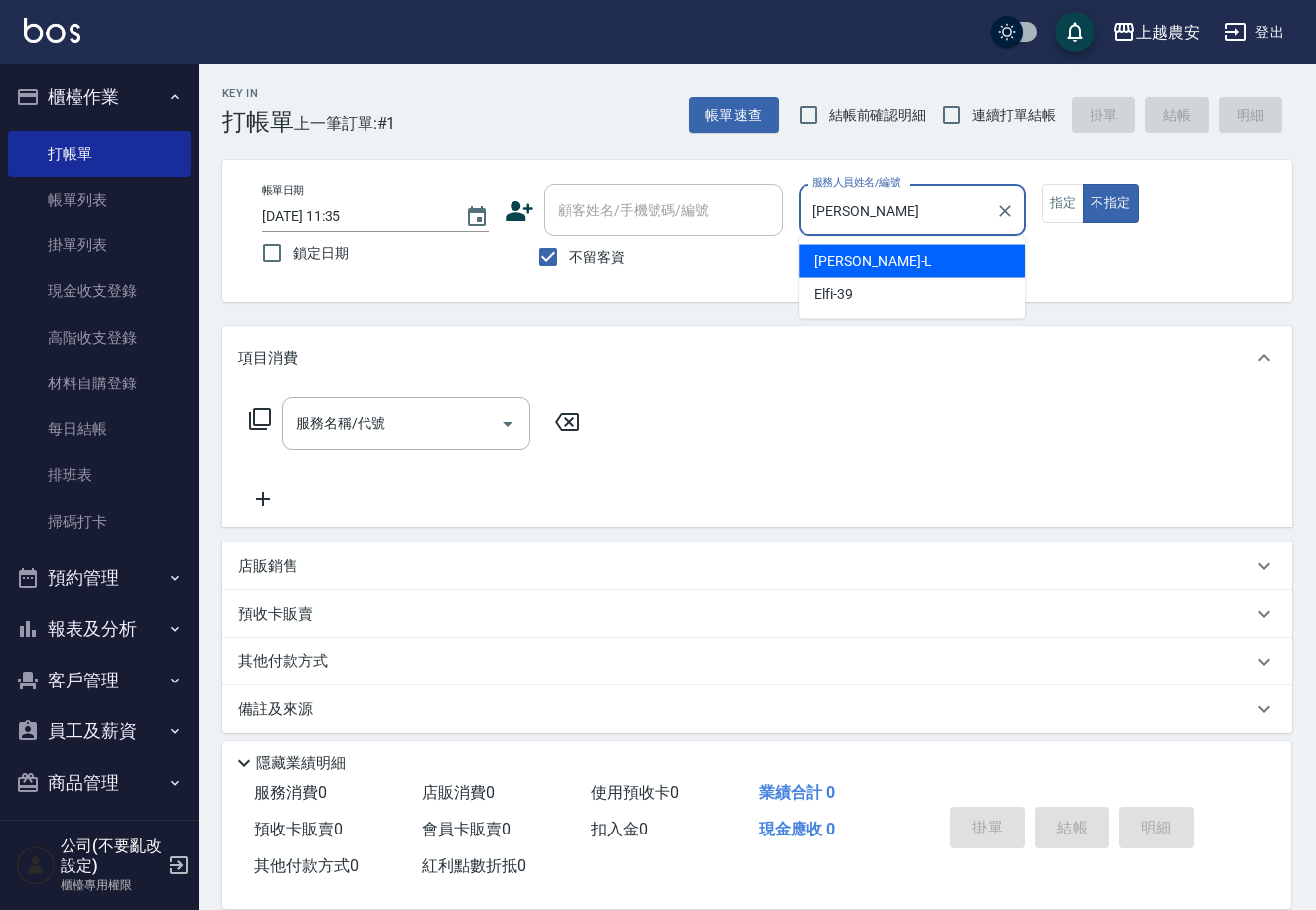 type on "false" 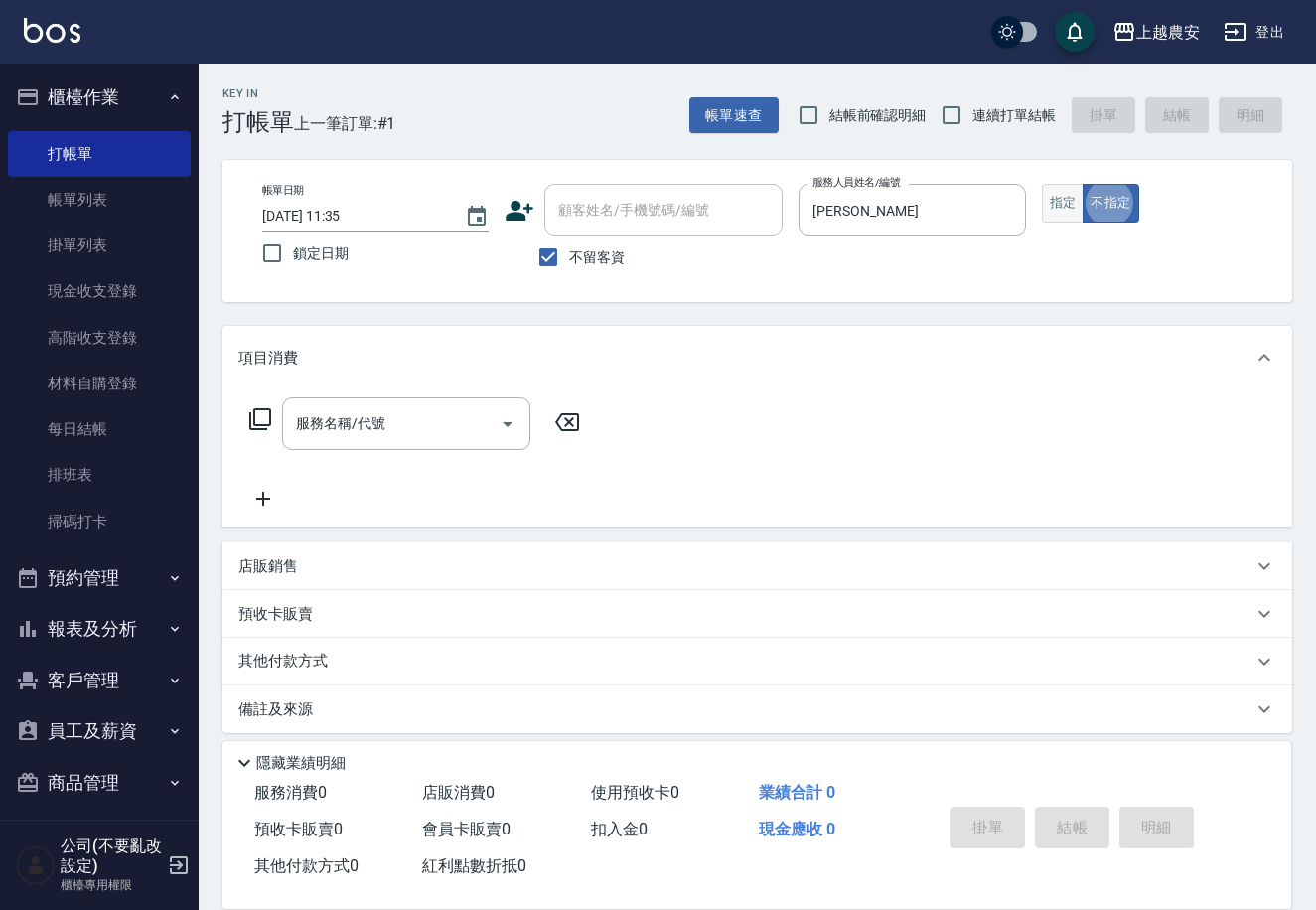 click on "指定" at bounding box center [1063, 203] 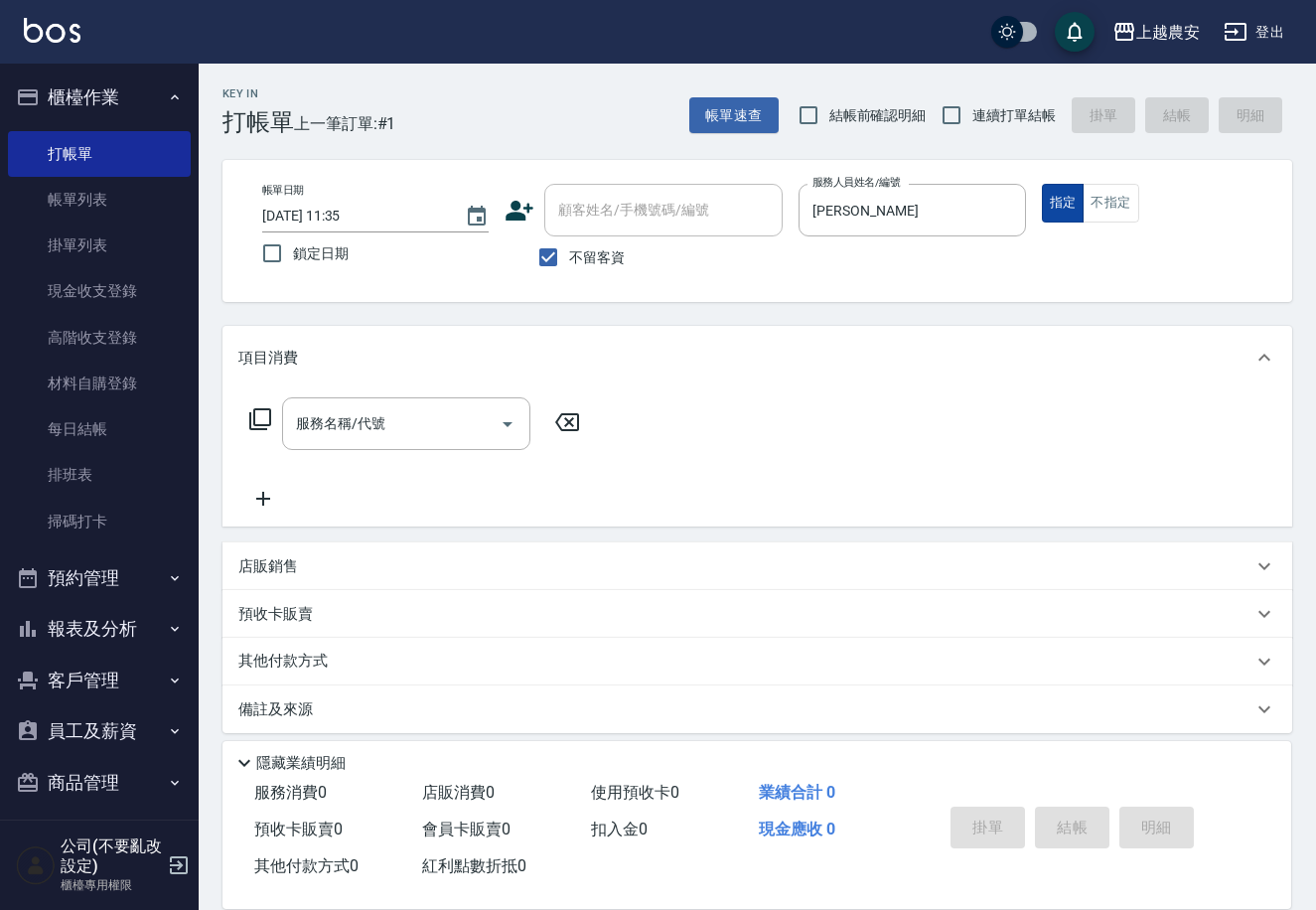 type on "true" 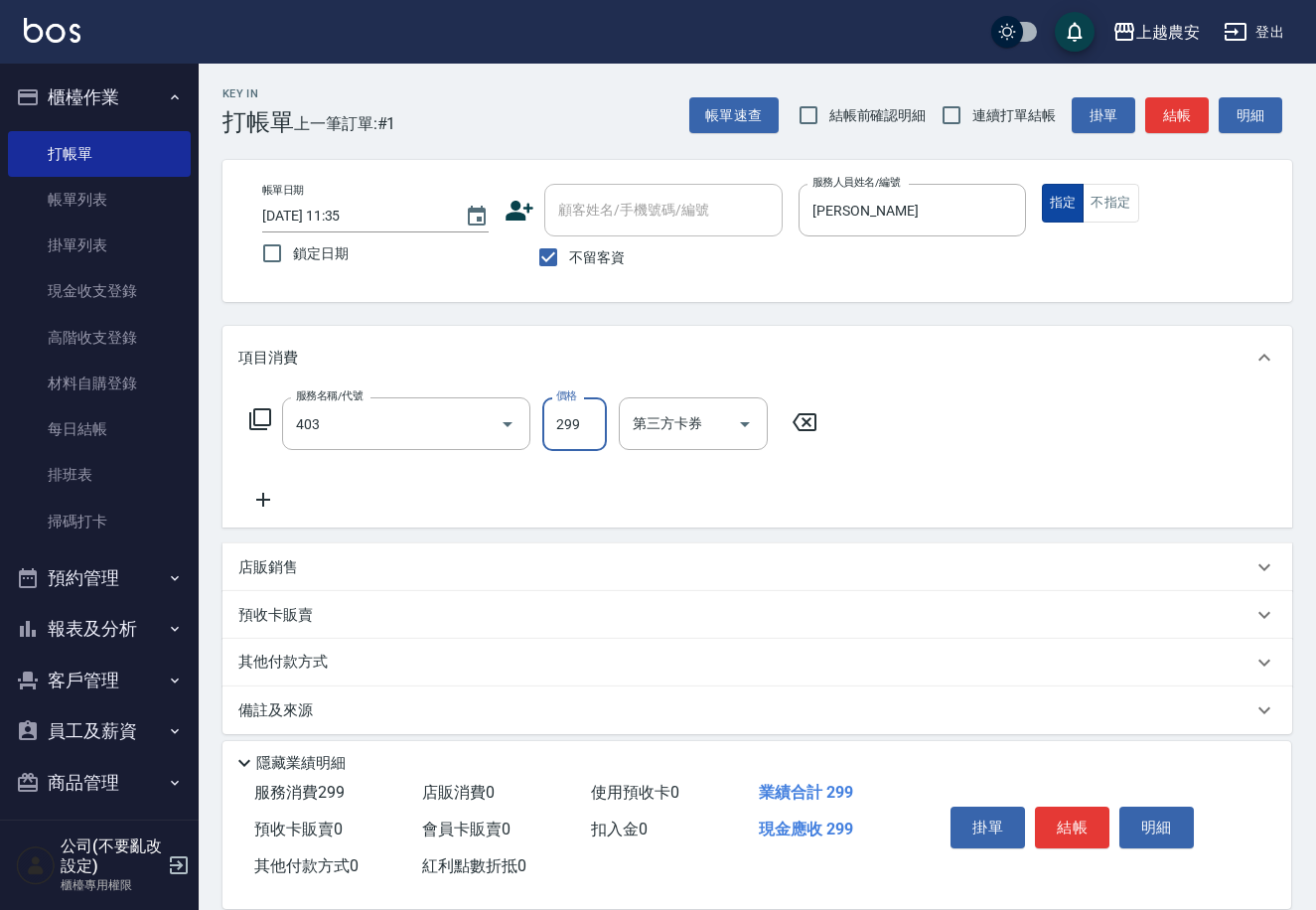 type on "剪髮(403)" 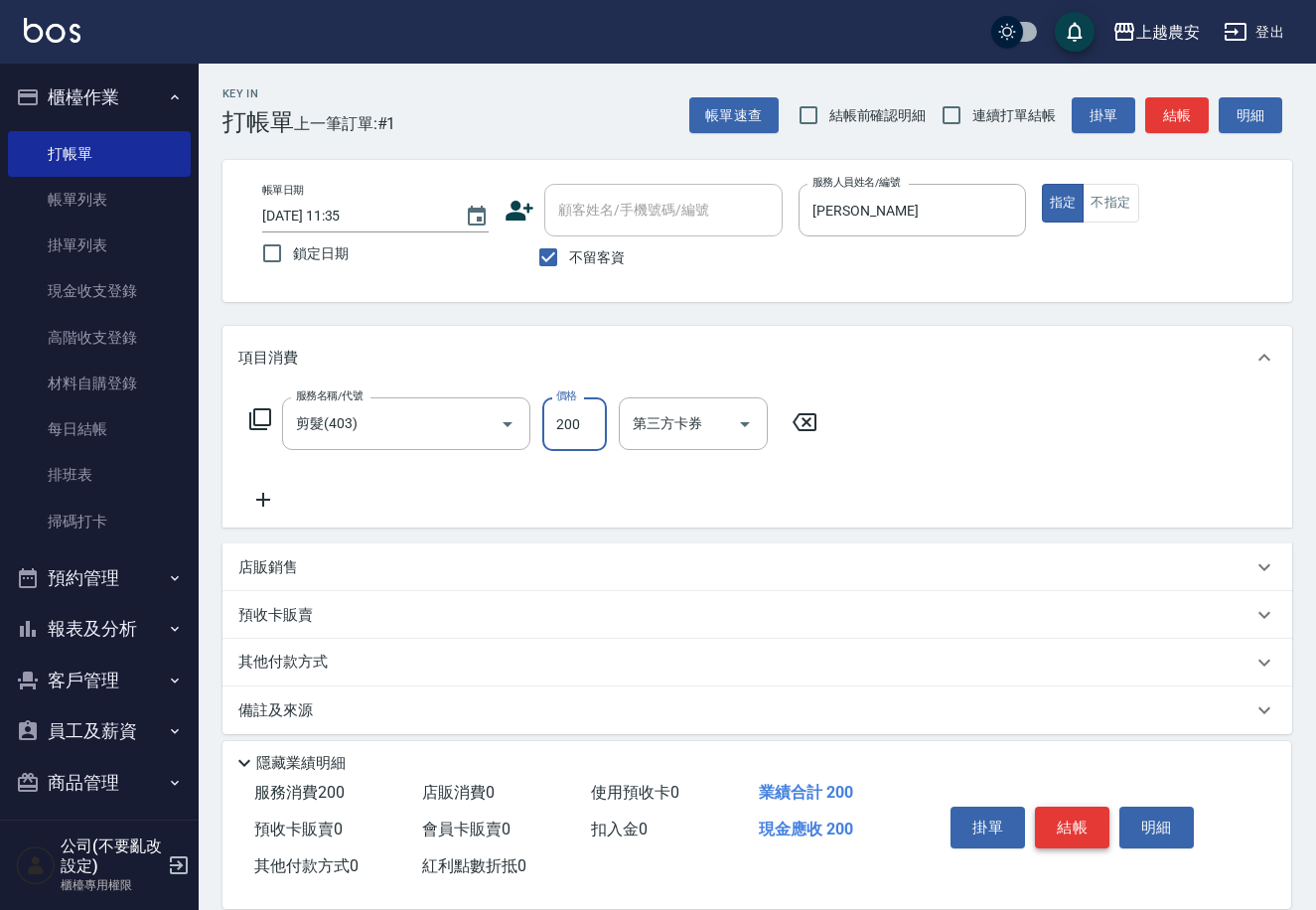 type on "200" 